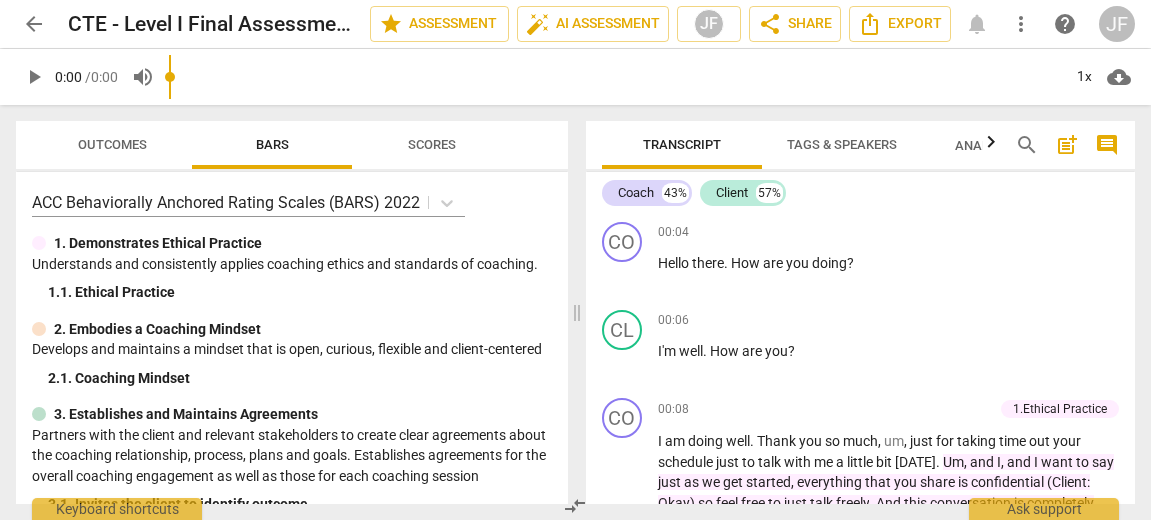 scroll, scrollTop: 0, scrollLeft: 0, axis: both 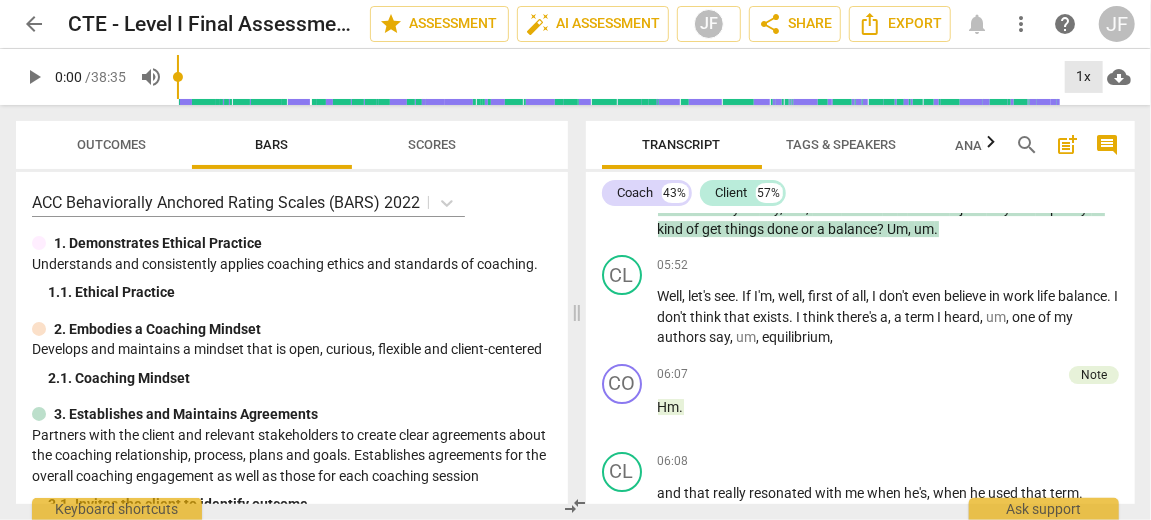 click on "1x" at bounding box center (1084, 77) 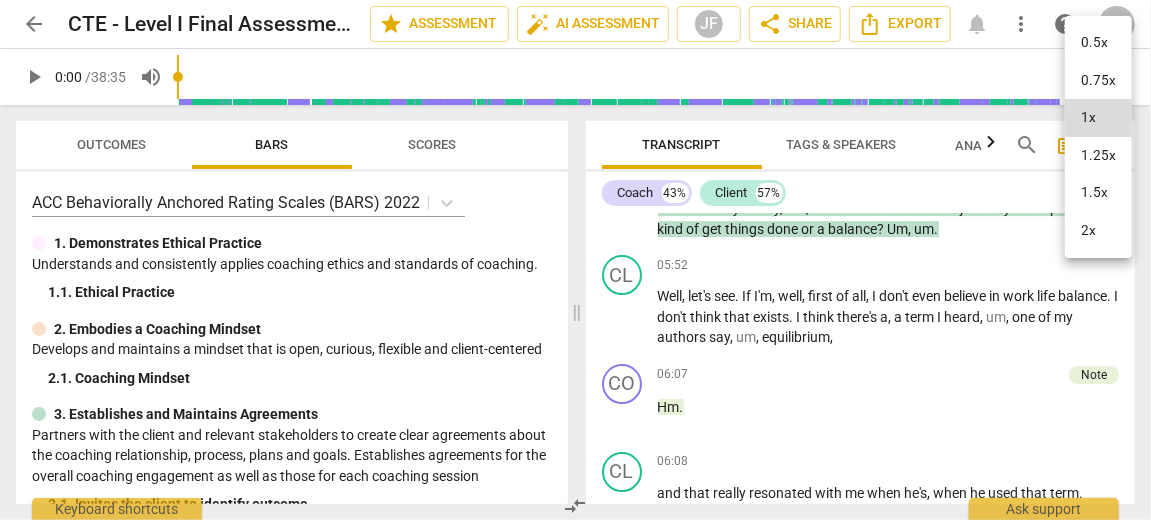 click on "1.25x" at bounding box center (1098, 156) 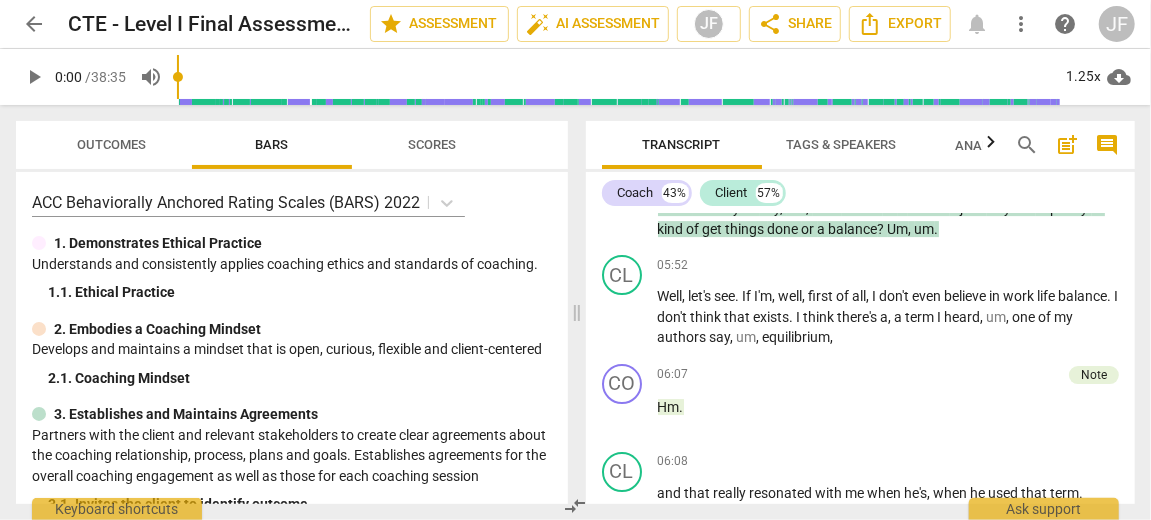click on "comment" at bounding box center [1107, 145] 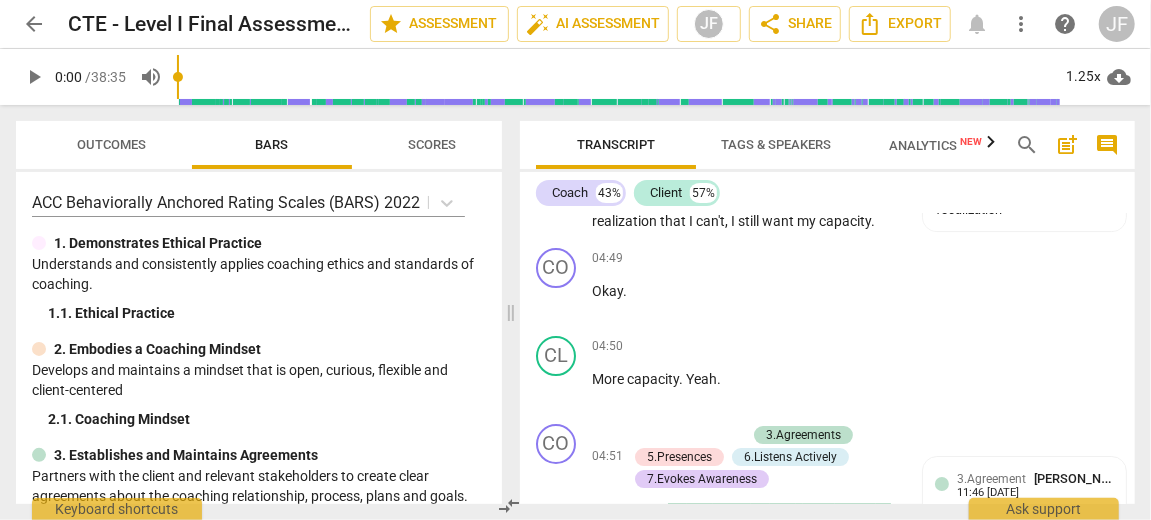 scroll, scrollTop: 3562, scrollLeft: 0, axis: vertical 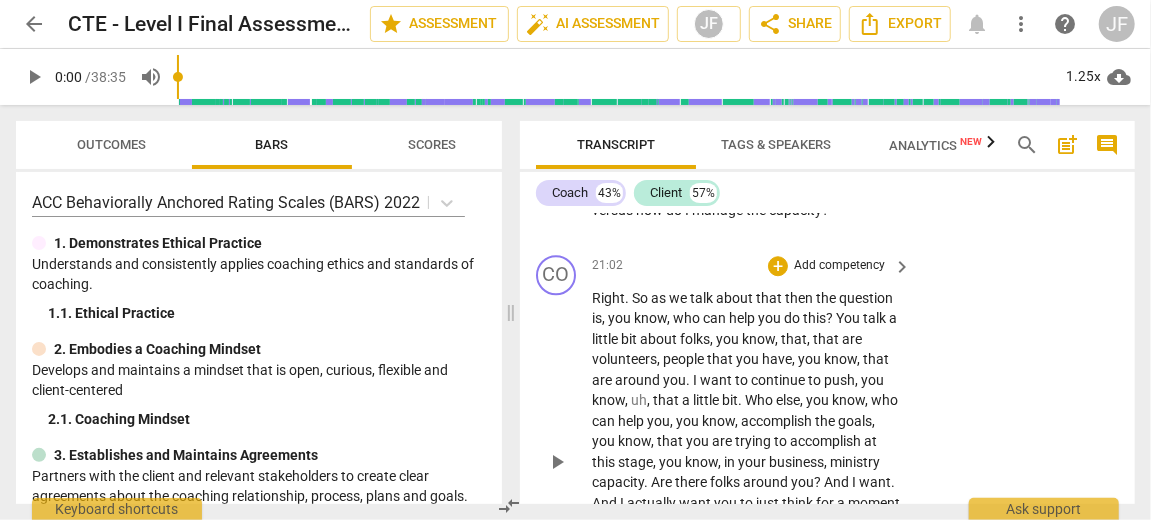 click on "play_arrow" at bounding box center [557, 462] 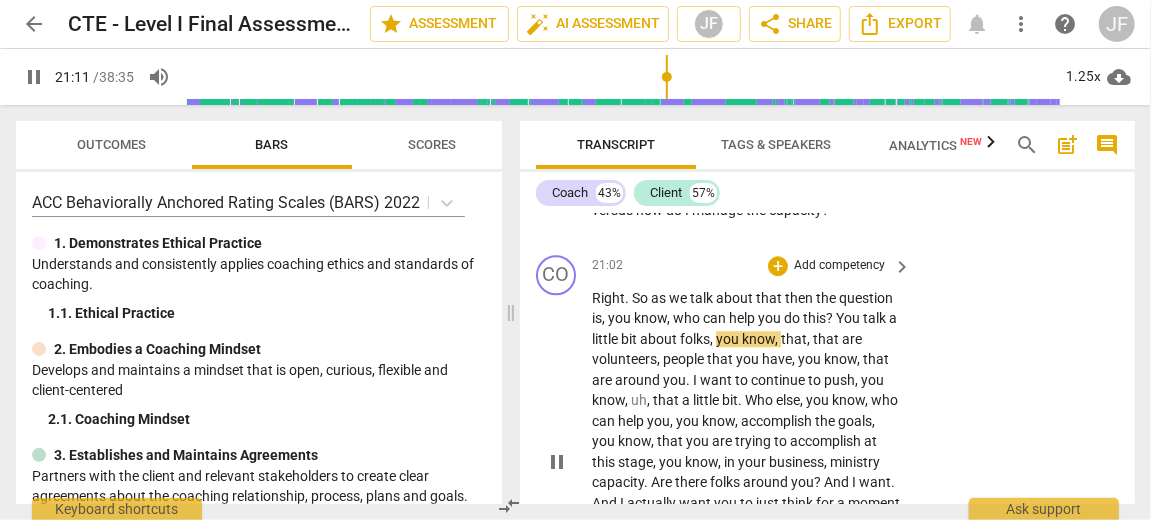 click on "play_arrow pause" at bounding box center [566, 463] 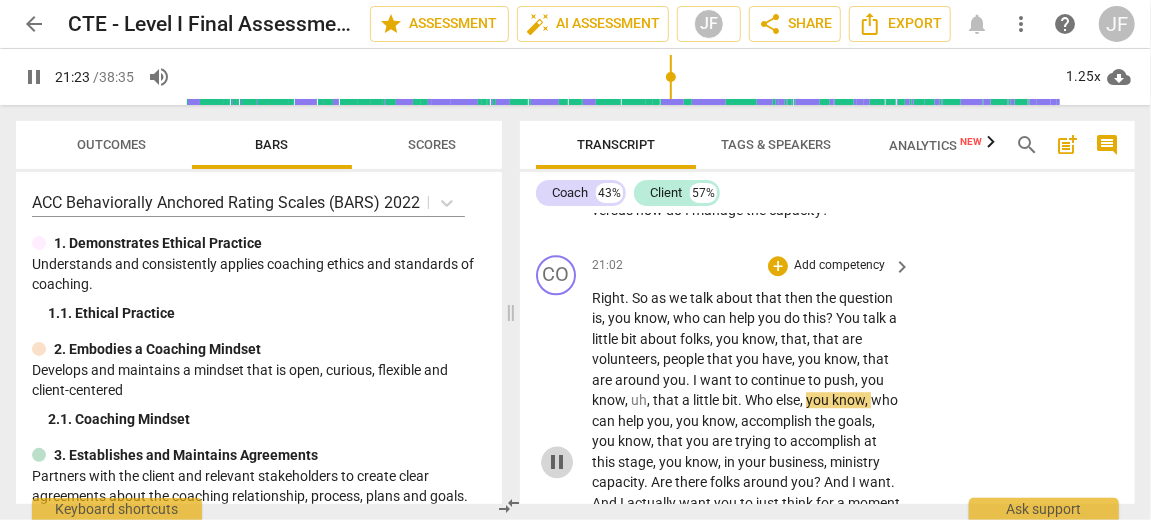 click on "pause" at bounding box center [557, 462] 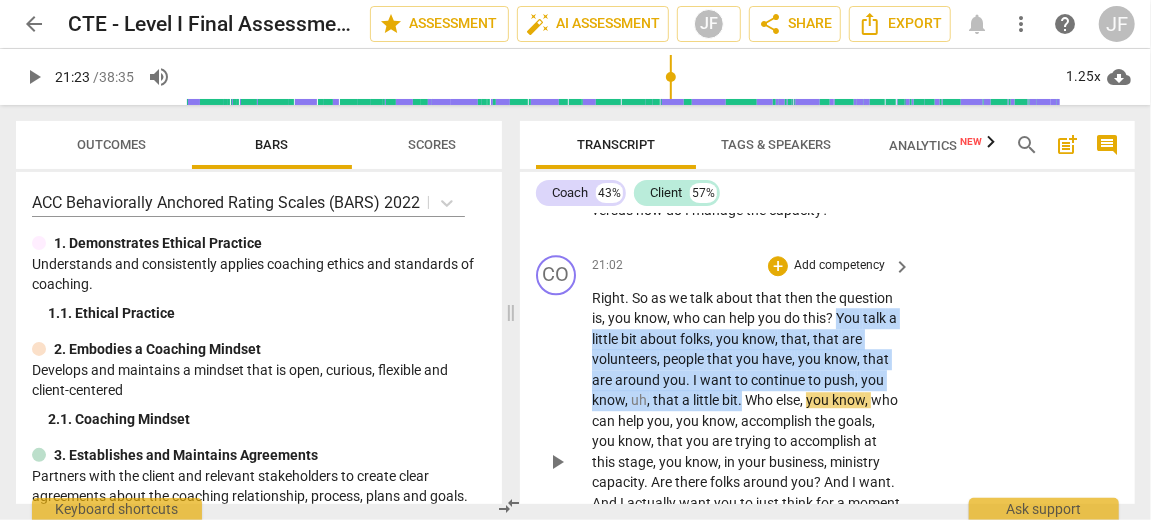 drag, startPoint x: 742, startPoint y: 369, endPoint x: 840, endPoint y: 301, distance: 119.28118 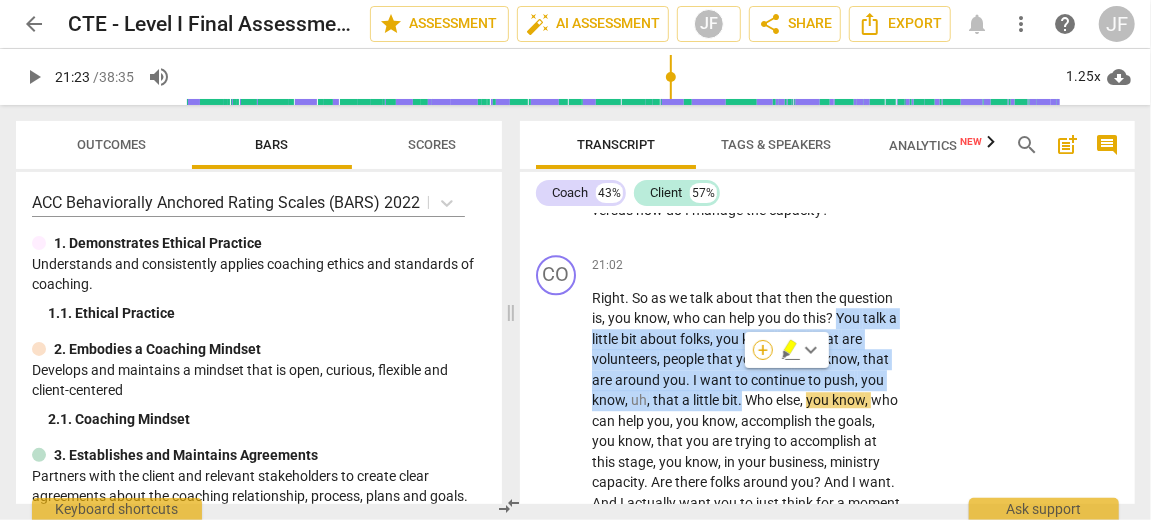 click on "+" at bounding box center [763, 350] 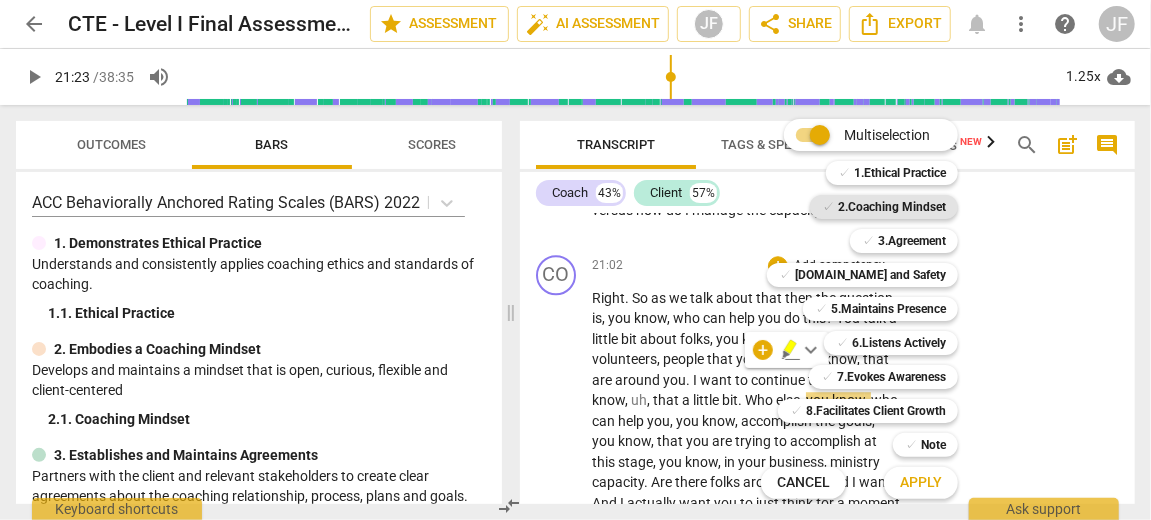click on "2.Coaching Mindset" at bounding box center [892, 207] 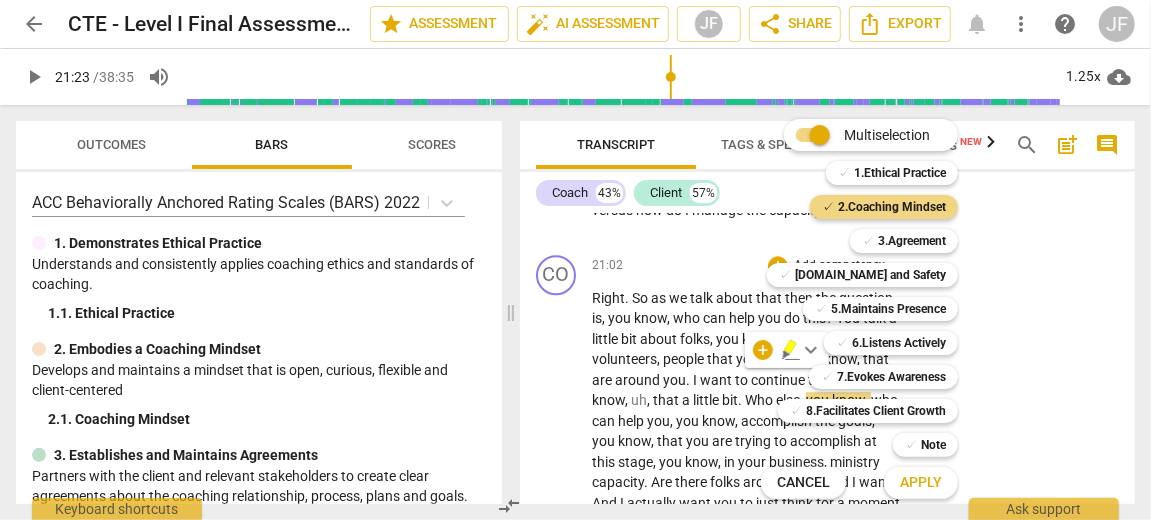 click on "Apply" at bounding box center (921, 483) 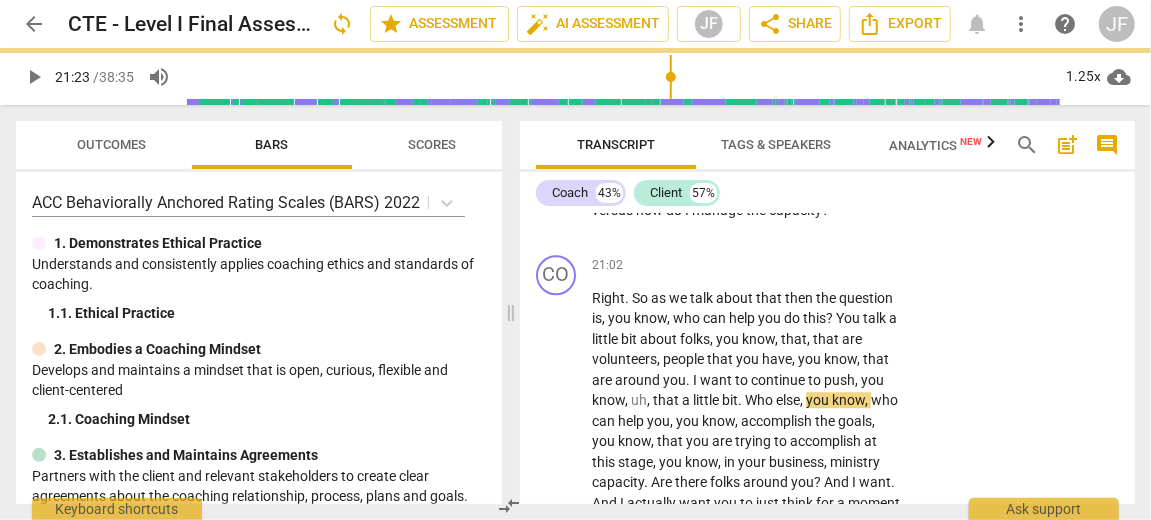 scroll, scrollTop: 12960, scrollLeft: 0, axis: vertical 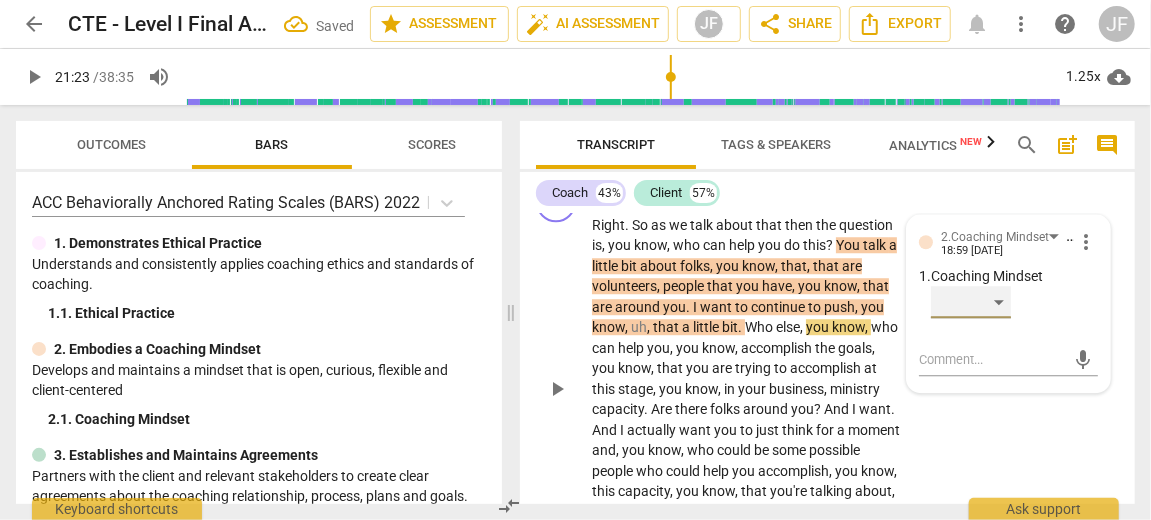 click on "​" at bounding box center [971, 302] 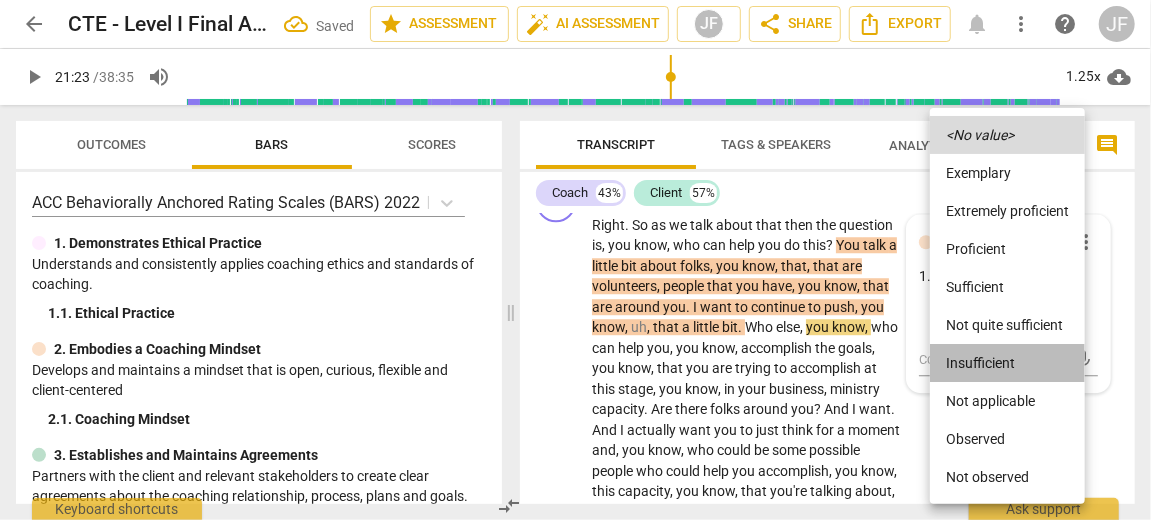 click on "Insufficient" at bounding box center (1007, 363) 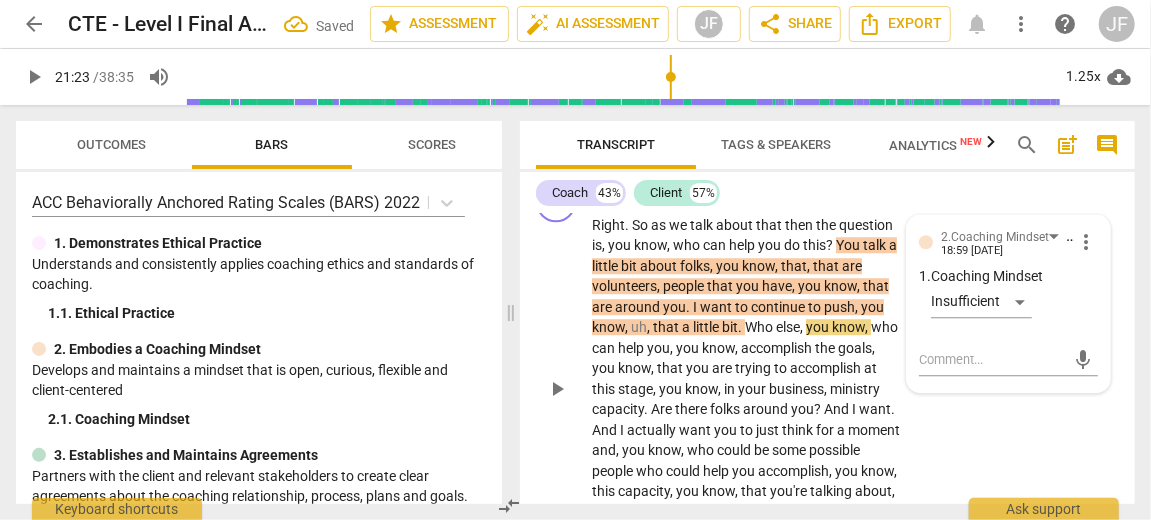click on "CO play_arrow pause 21:02 + Add competency 2.Coaching Mindset keyboard_arrow_right Right .   So   as   we   talk   about   that   then   the   question   is ,   you   know ,   who   can   help   you   do   this ?   You   talk   a   little   bit   about   folks ,   you   know ,   that ,   that   are   volunteers ,   people   that   you   have ,   you   know ,   that   are   around   you .   I   want   to   continue   to   push ,   you   know ,   uh ,   that   a   little   bit .   Who   else ,   you   know ,   who   can   help   you ,   you   know ,   accomplish   the   goals ,   you   know ,   that   you   are   trying   to   accomplish   at   this   stage ,   you   know ,   in   your   business ,   ministry   capacity .   Are   there   folks   around   you ?   And   I   want .   And   I   actually   want   you   to   just   think   for   a   moment   and ,   you   know ,   who   could   be   some   possible   people   who   could   help   you   accomplish ,   you   know ,   this   capacity ,   you   know ," at bounding box center (827, 373) 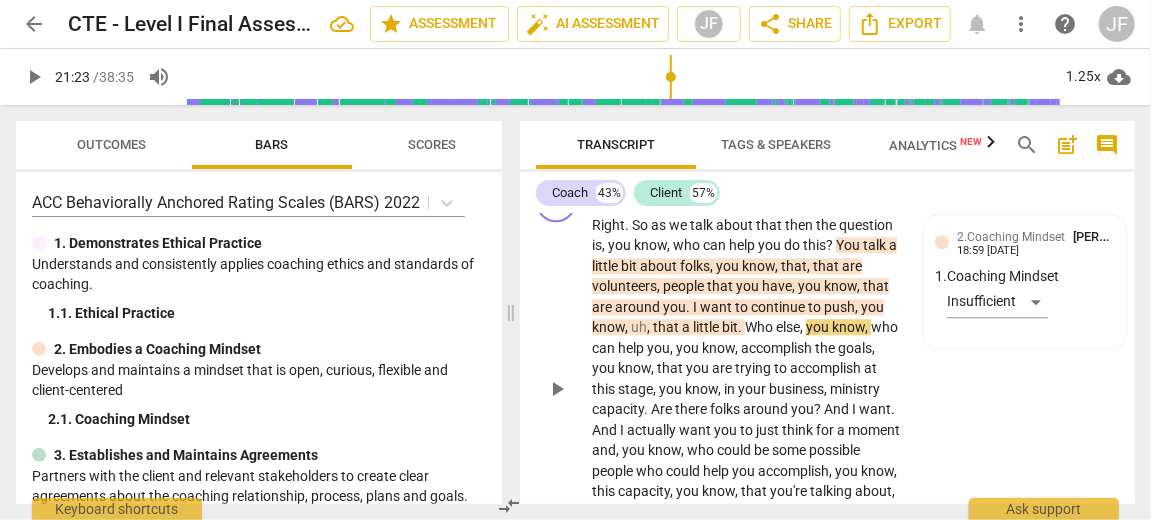 click on "CO play_arrow pause" at bounding box center [564, 373] 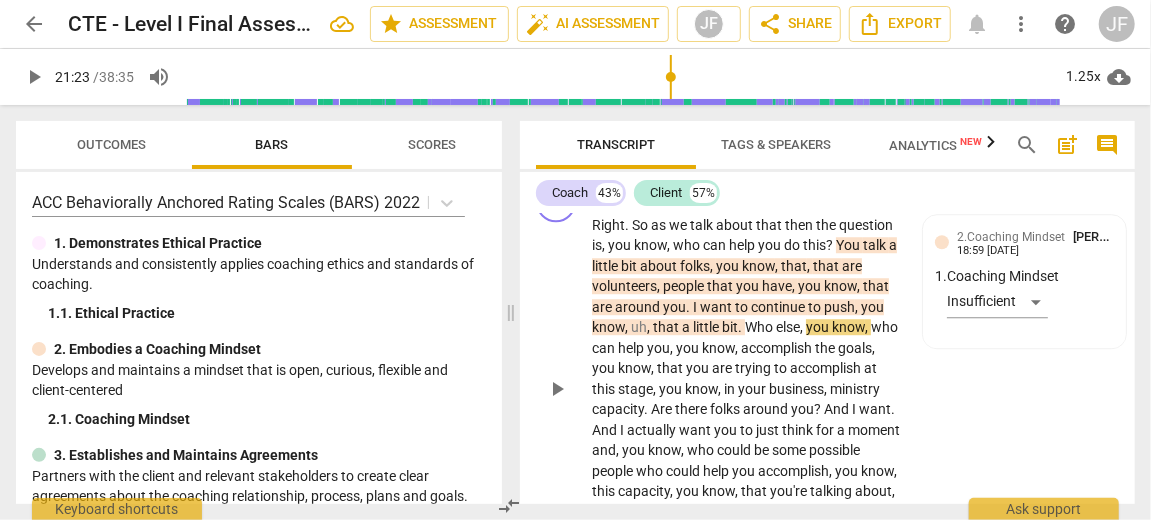click on "play_arrow" at bounding box center (557, 389) 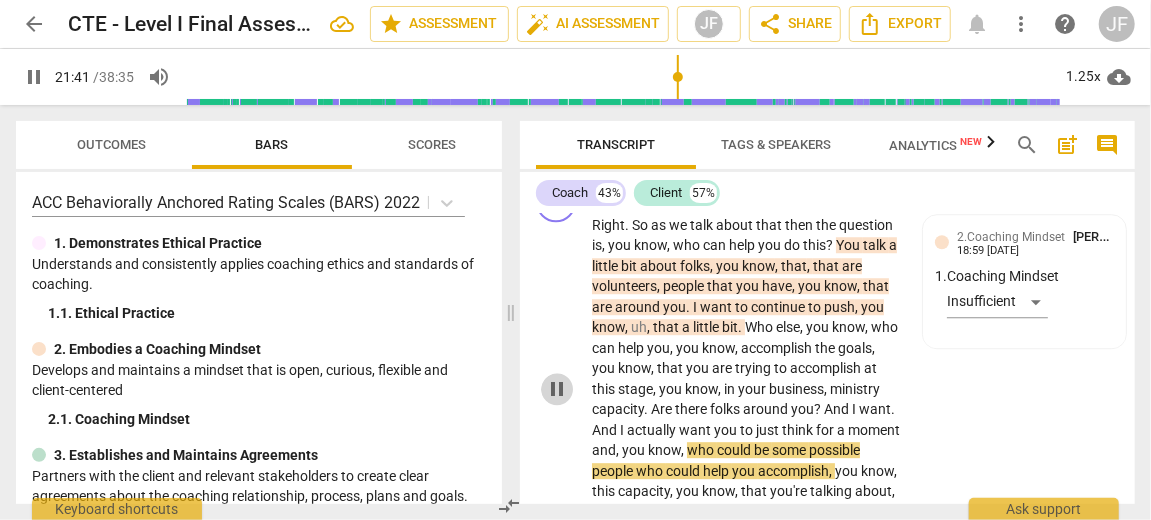 click on "pause" at bounding box center (557, 389) 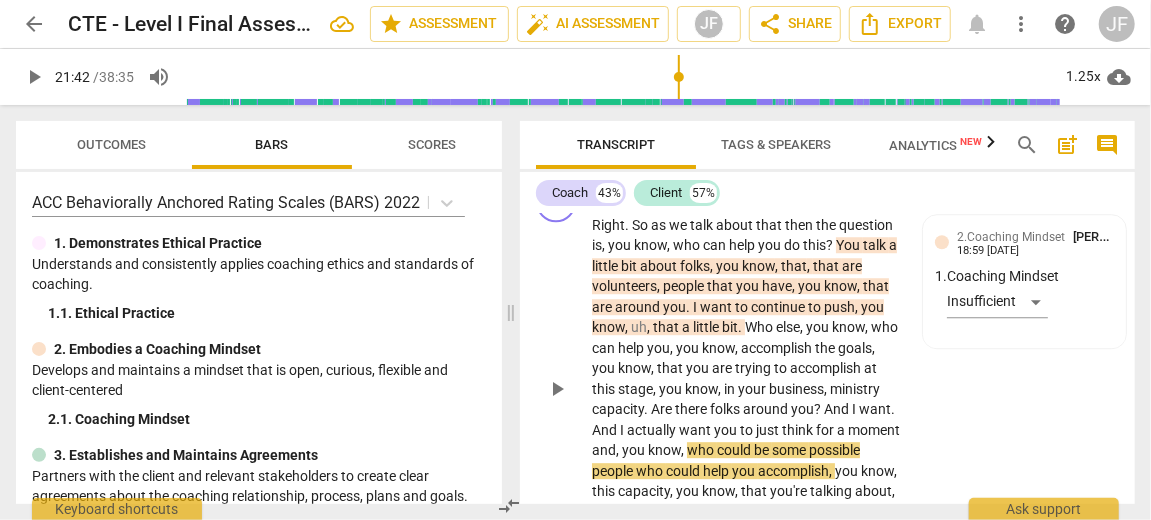 click on "." at bounding box center [893, 409] 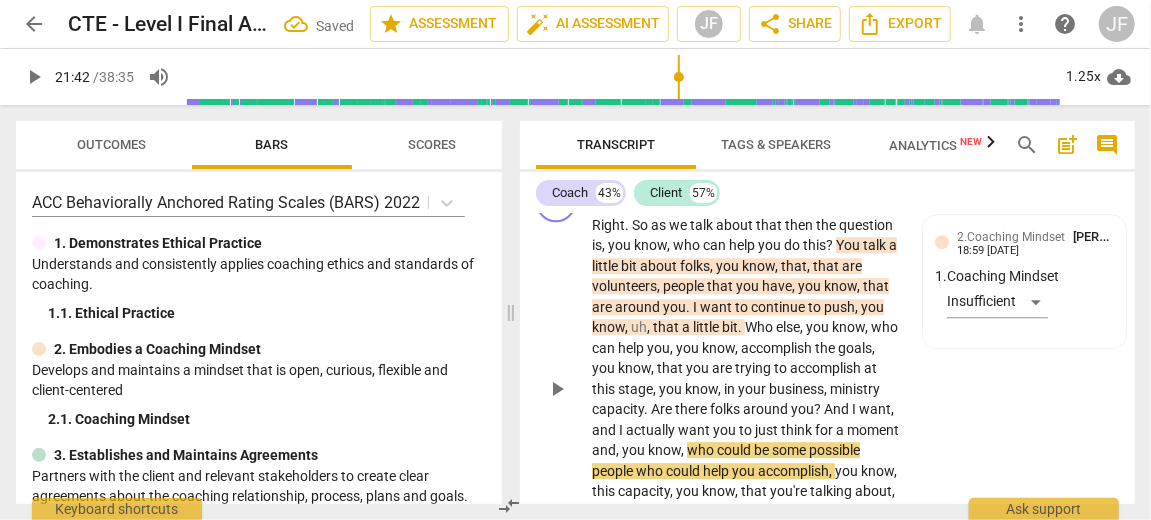 click on "CO play_arrow pause 21:02 + Add competency 2.Coaching Mindset keyboard_arrow_right Right .   So   as   we   talk   about   that   then   the   question   is ,   you   know ,   who   can   help   you   do   this ?   You   talk   a   little   bit   about   folks ,   you   know ,   that ,   that   are   volunteers ,   people   that   you   have ,   you   know ,   that   are   around   you .   I   want   to   continue   to   push ,   you   know ,   uh ,   that   a   little   bit .   Who   else ,   you   know ,   who   can   help   you ,   you   know ,   accomplish   the   goals ,   you   know ,   that   you   are   trying   to   accomplish   at   this   stage ,   you   know ,   in   your   business ,   ministry   capacity .   Are   there   folks   around   you ?   And   I   want ,   and   I   actually   want   you   to   just   think   for   a   moment   and ,   you   know ,   who   could   be   some   possible   people   who   could   help   you   accomplish ,   you   know ,   this   capacity ,   you   know ," at bounding box center (827, 373) 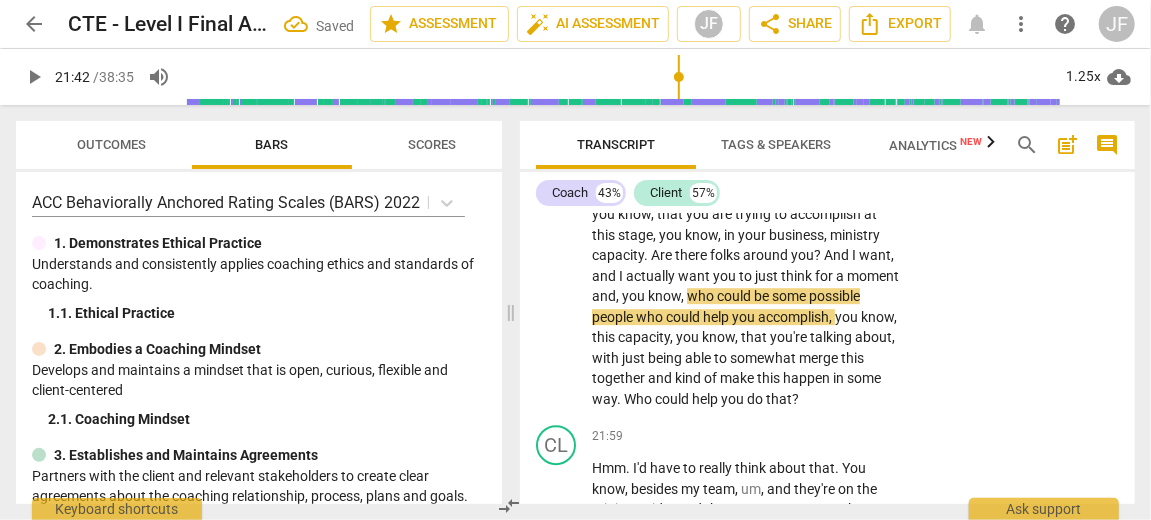 scroll, scrollTop: 13000, scrollLeft: 0, axis: vertical 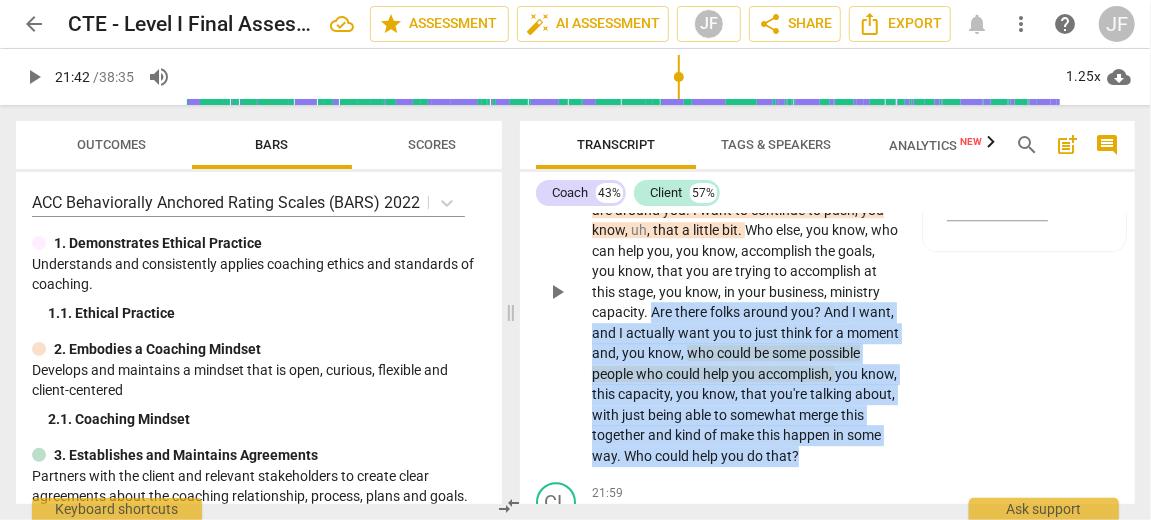 drag, startPoint x: 702, startPoint y: 453, endPoint x: 766, endPoint y: 293, distance: 172.32527 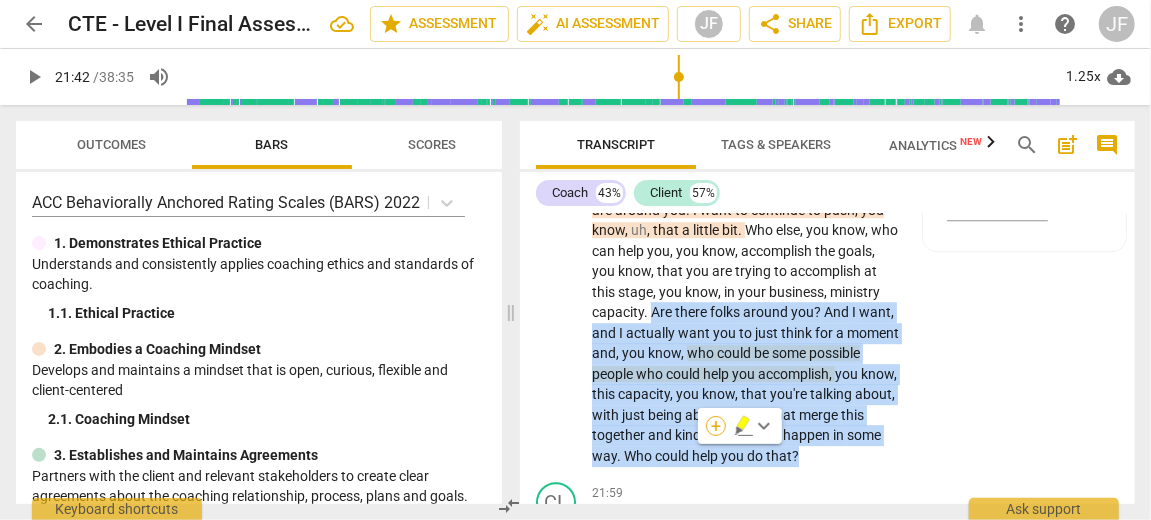 click on "+" at bounding box center [716, 426] 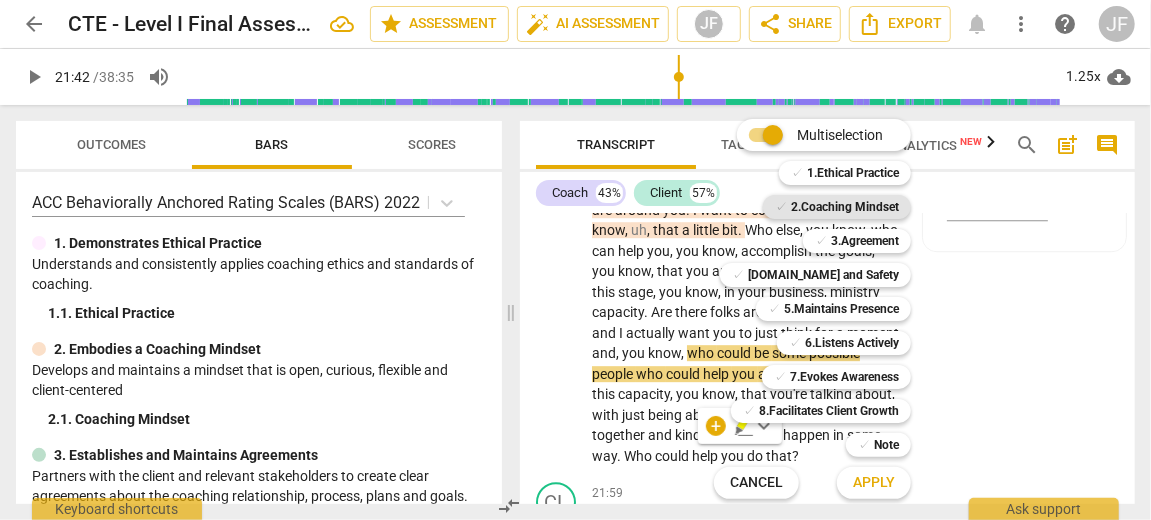 click on "2.Coaching Mindset" at bounding box center (845, 207) 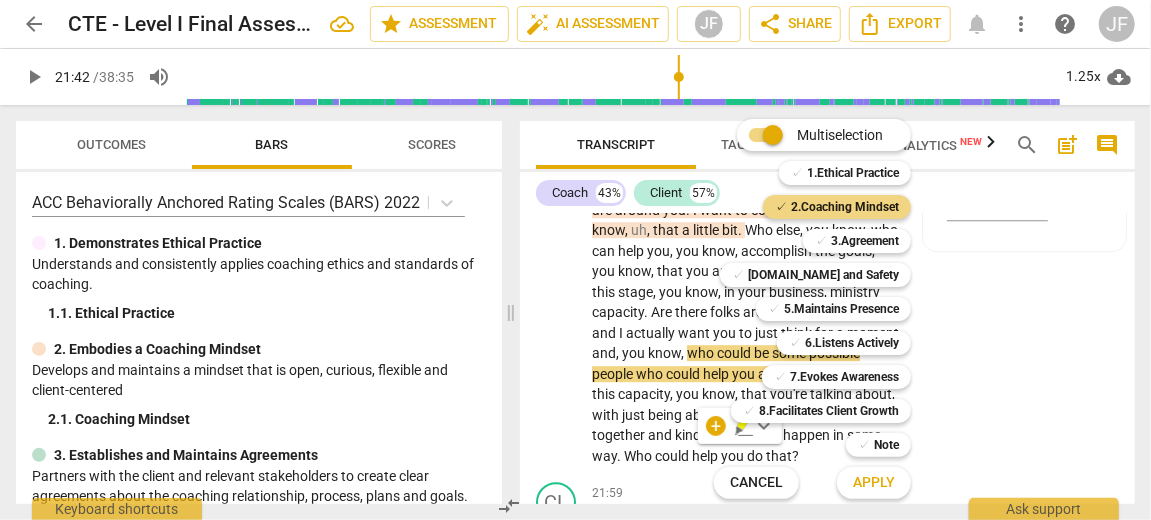 click on "Apply" at bounding box center [874, 483] 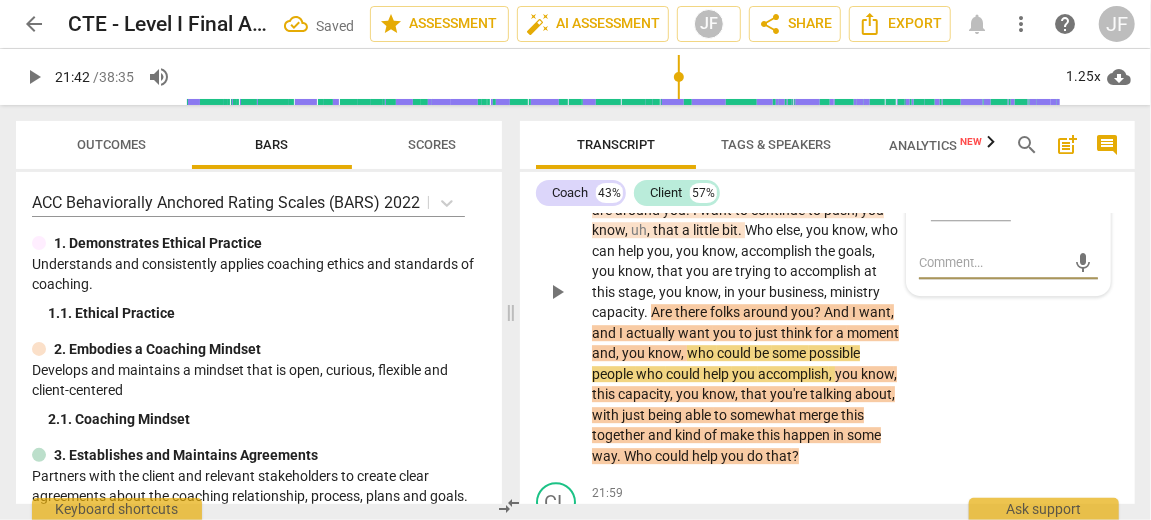 click on "2.Coaching Mindset [PERSON_NAME] 19:01 [DATE] more_vert 1.  Coaching Mindset ​ mic" at bounding box center (1008, 207) 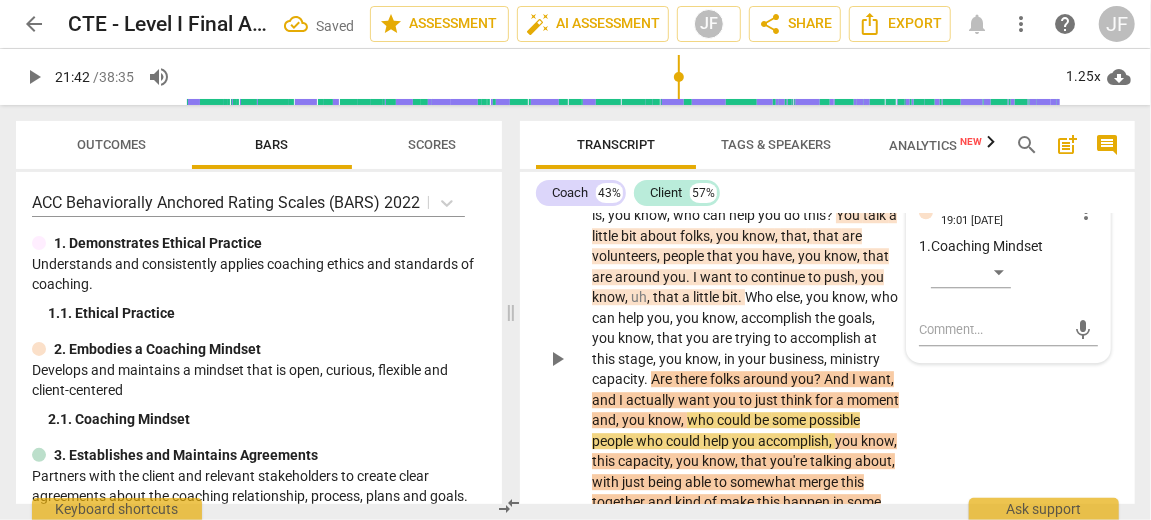 scroll, scrollTop: 12977, scrollLeft: 0, axis: vertical 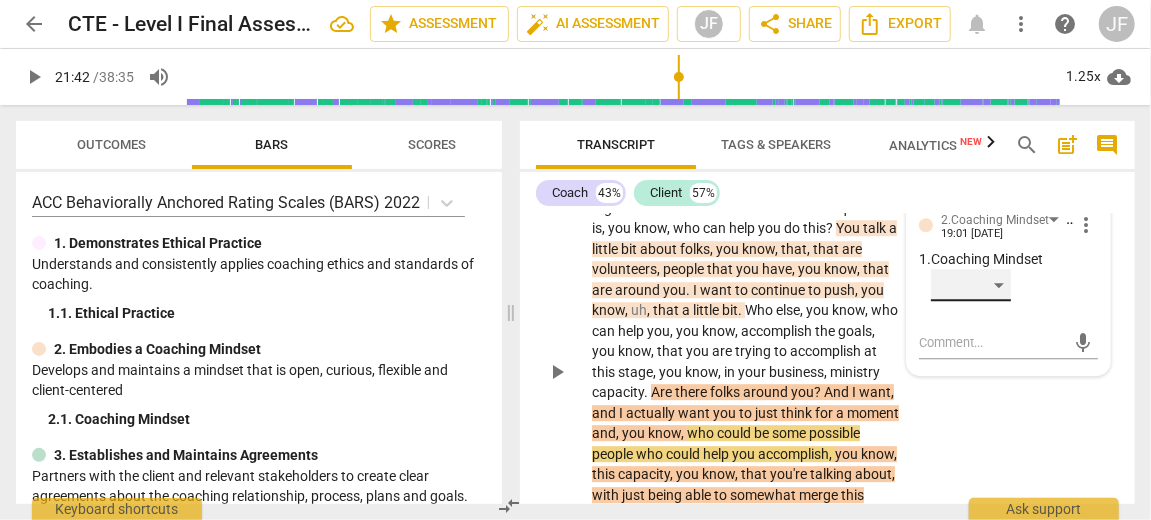 click on "​" at bounding box center [971, 285] 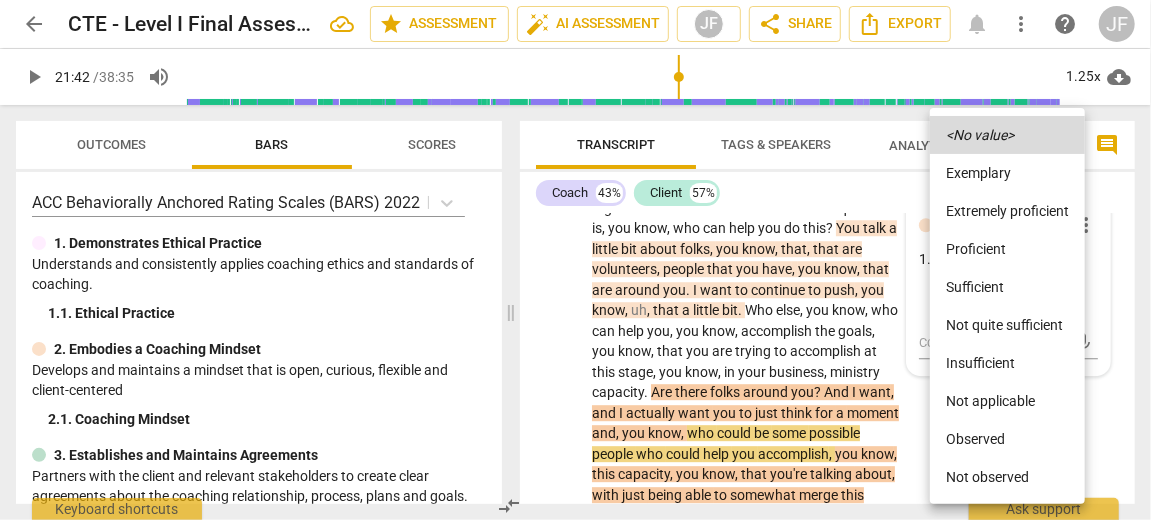 drag, startPoint x: 972, startPoint y: 437, endPoint x: 966, endPoint y: 365, distance: 72.249565 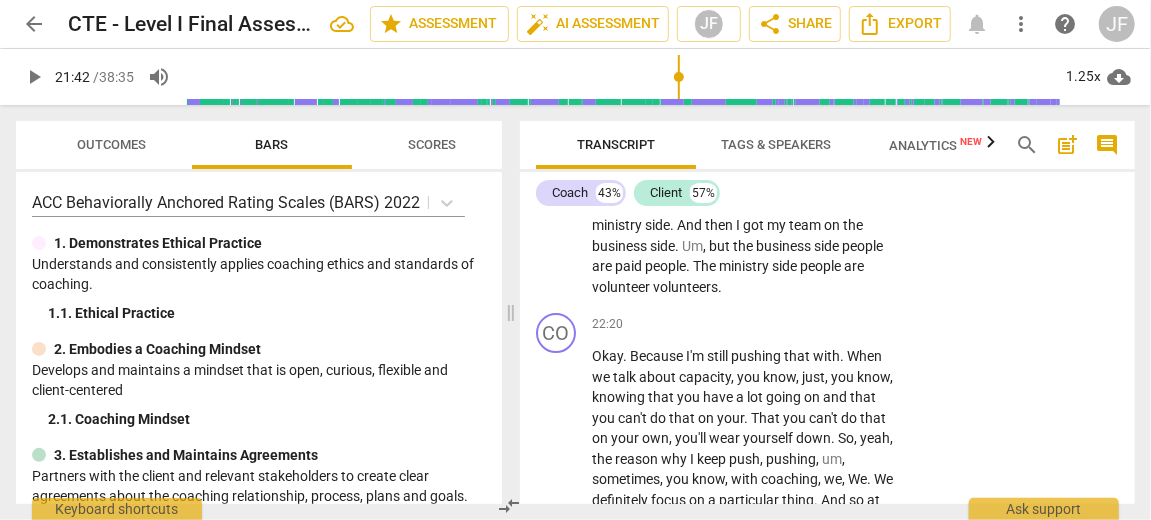 scroll, scrollTop: 13455, scrollLeft: 0, axis: vertical 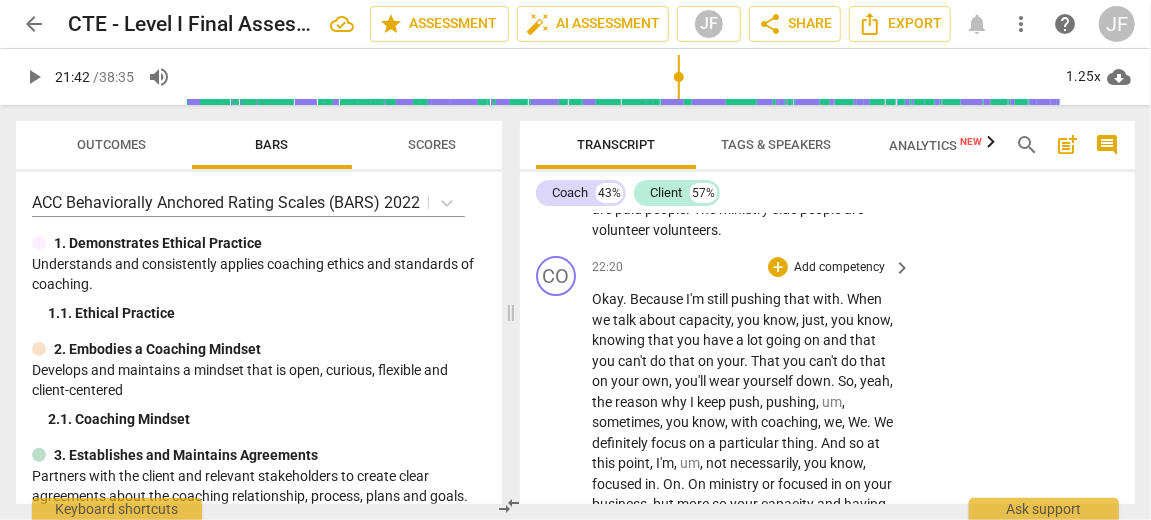 click on "." at bounding box center [747, 361] 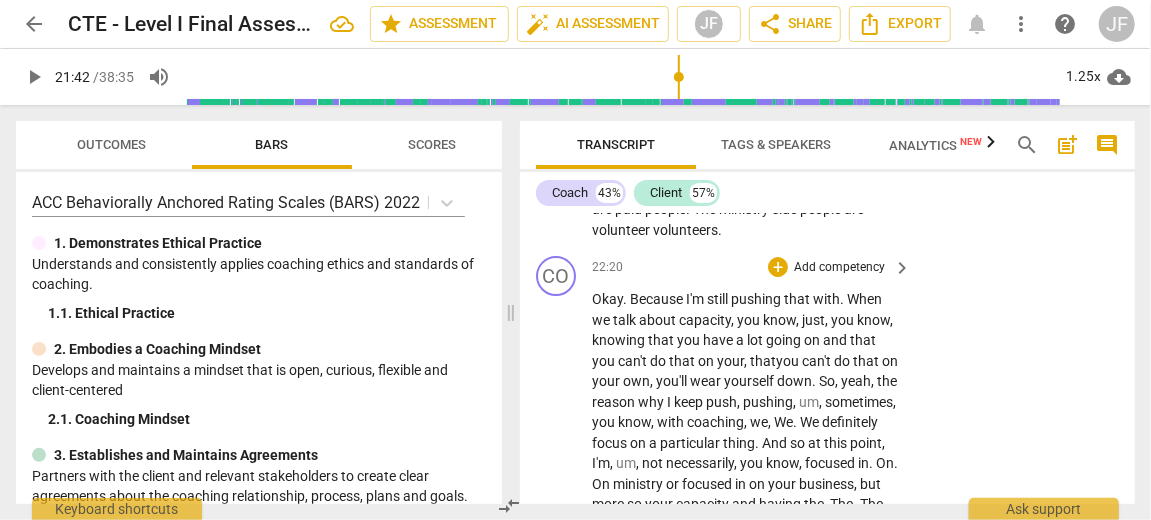 click on "We" at bounding box center [783, 422] 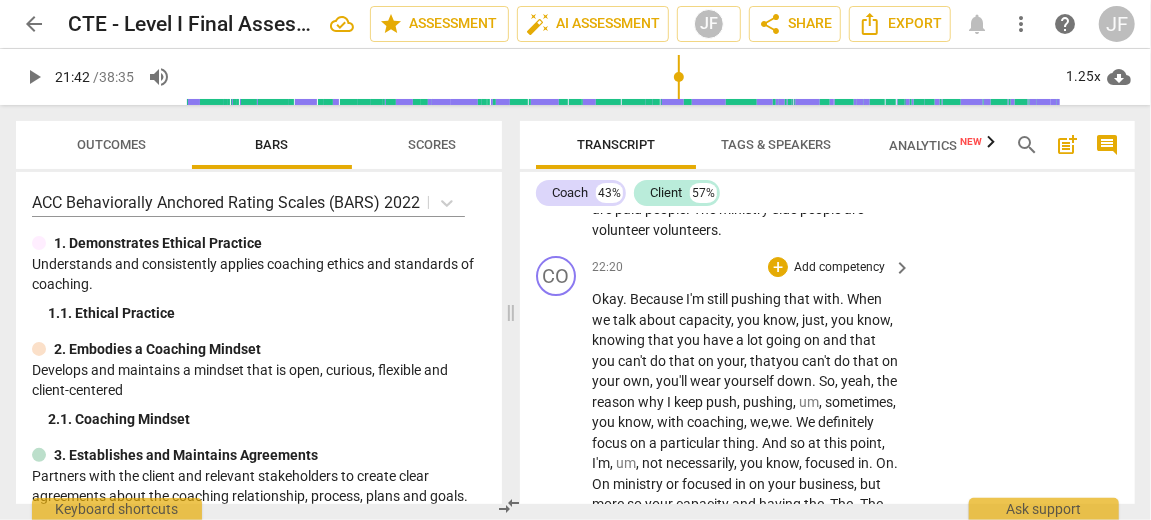 click on "." at bounding box center [792, 422] 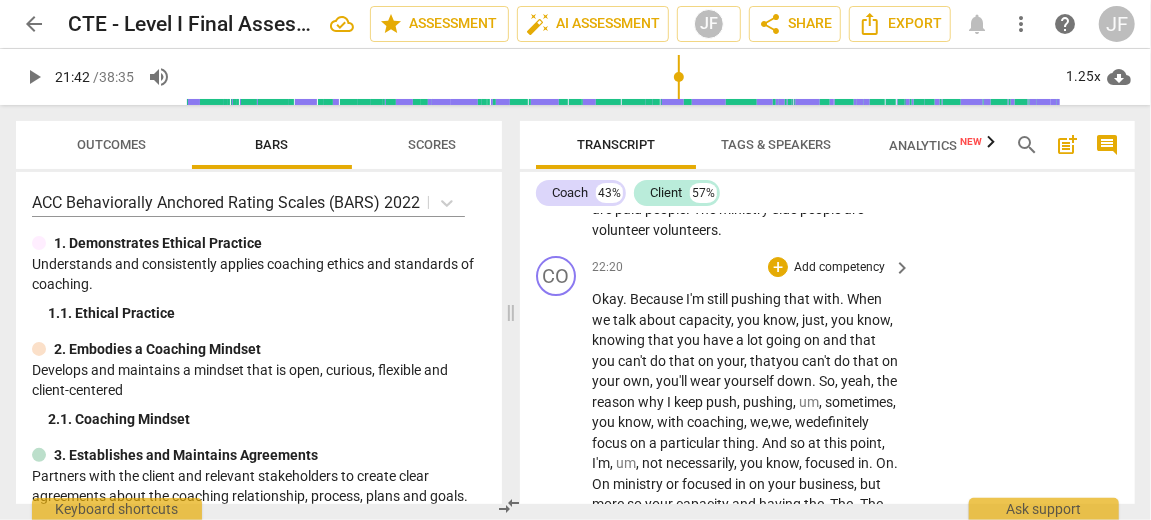 click on "." at bounding box center (872, 463) 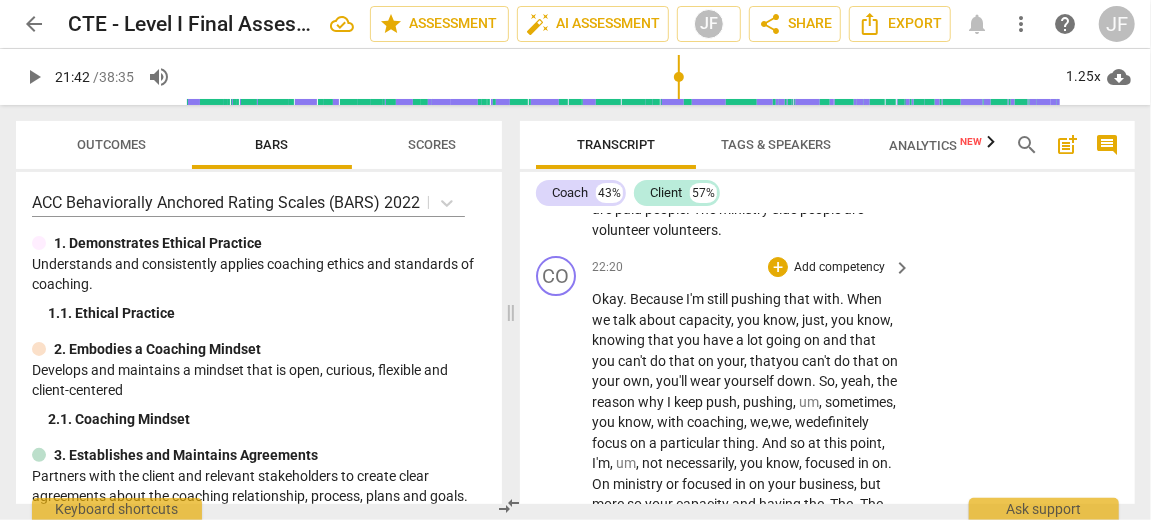 click on "." at bounding box center [890, 463] 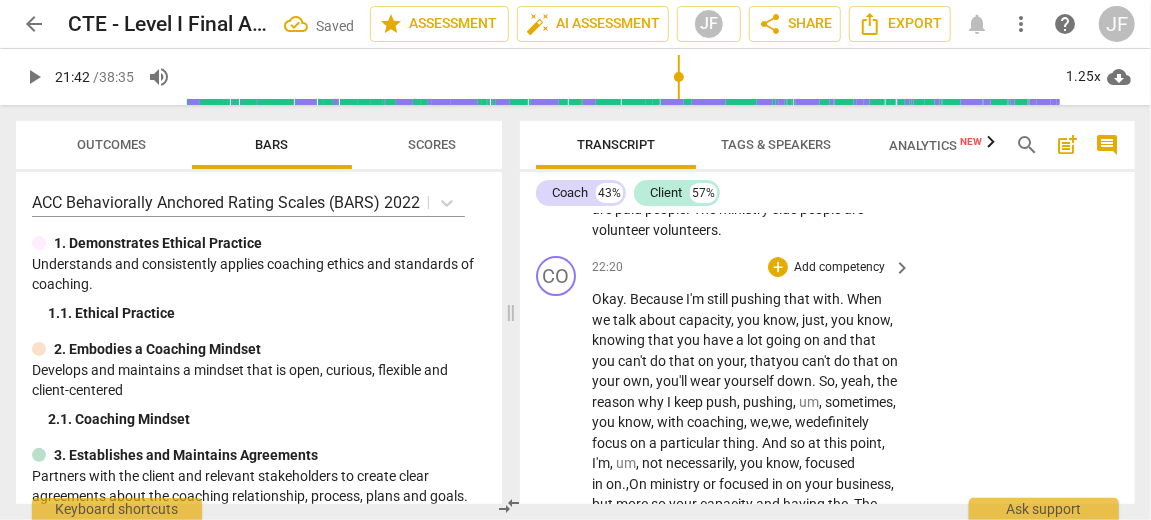 click on "Okay" at bounding box center (607, 299) 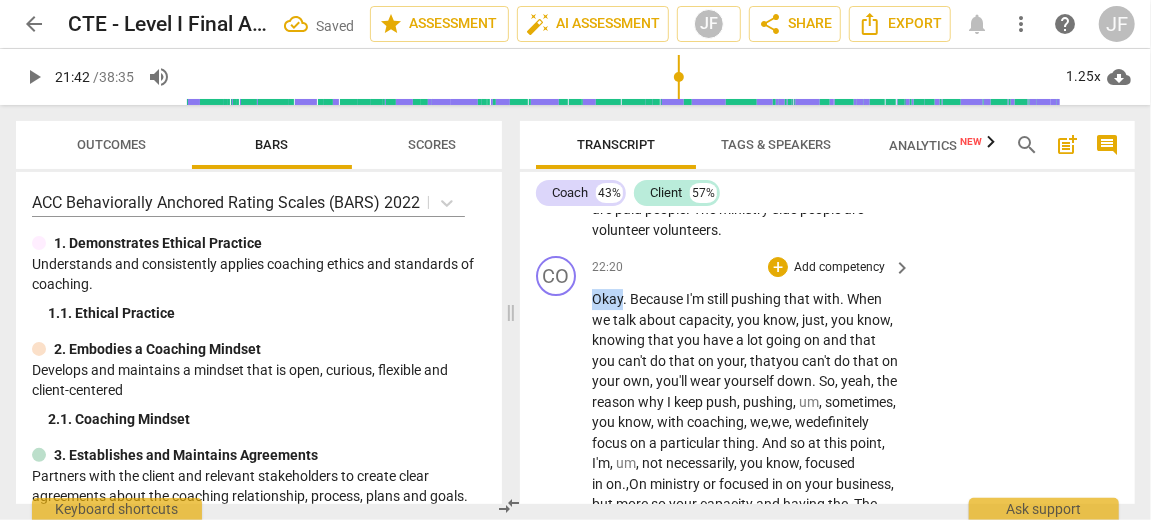 click on "Okay" at bounding box center (607, 299) 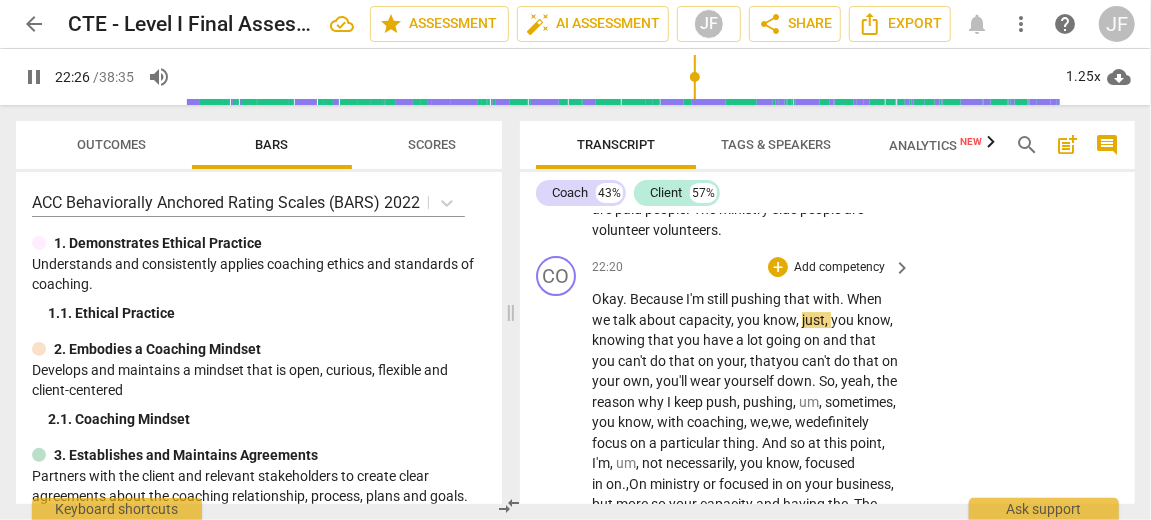 click on "." at bounding box center [843, 299] 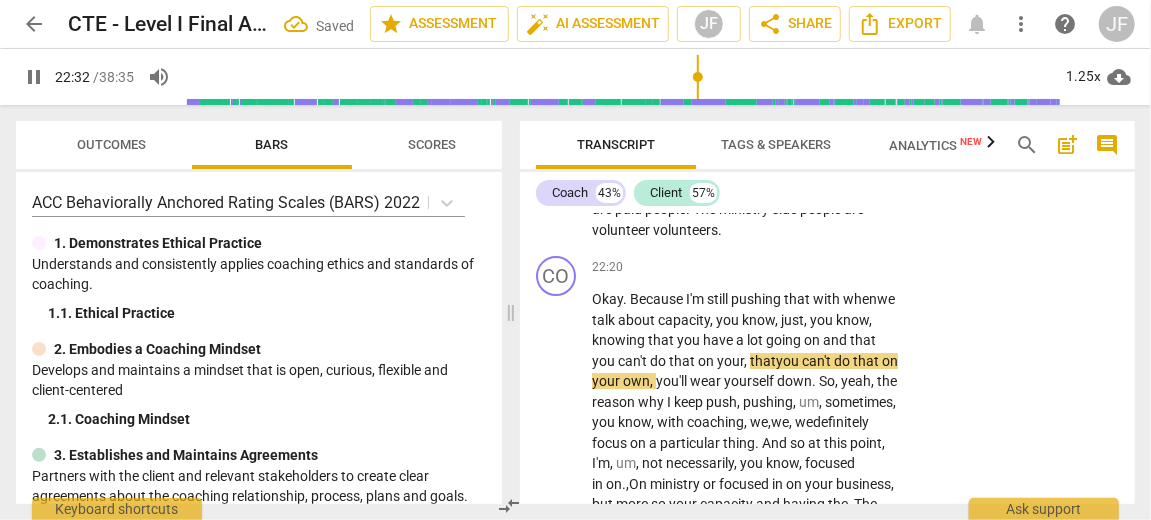 scroll, scrollTop: 13568, scrollLeft: 0, axis: vertical 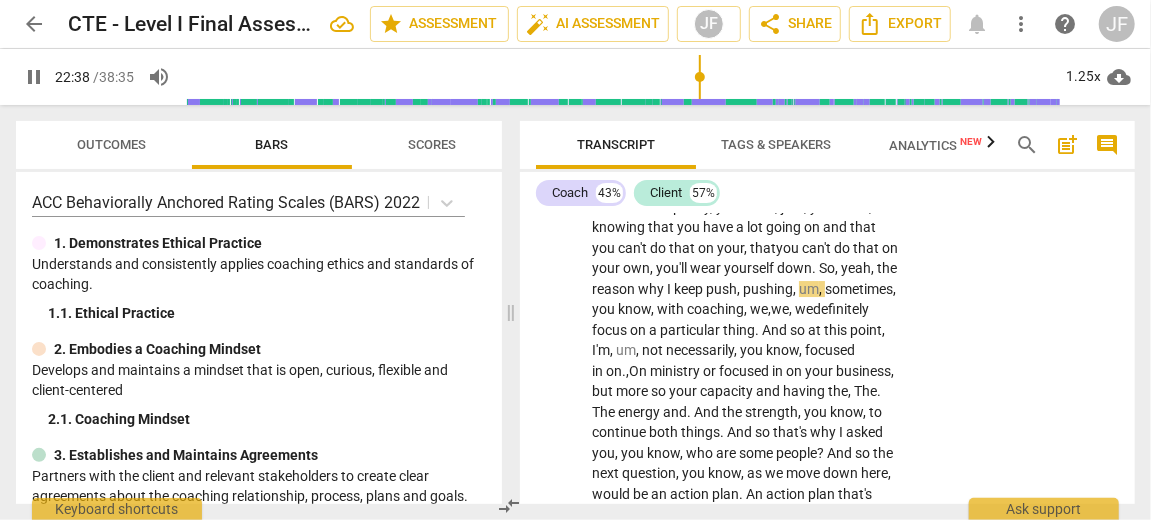 click on "pause" at bounding box center (34, 77) 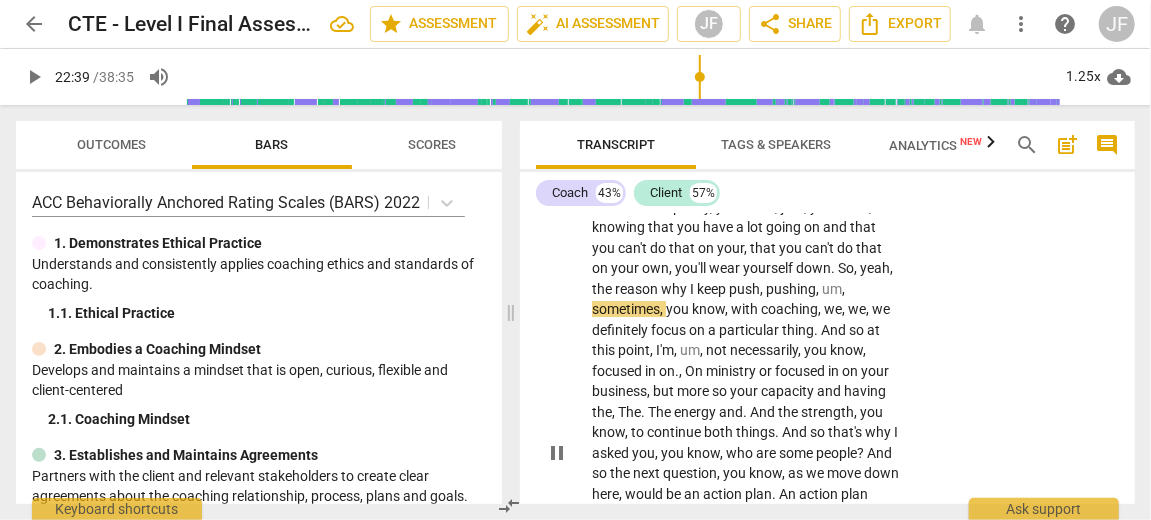 type on "1359" 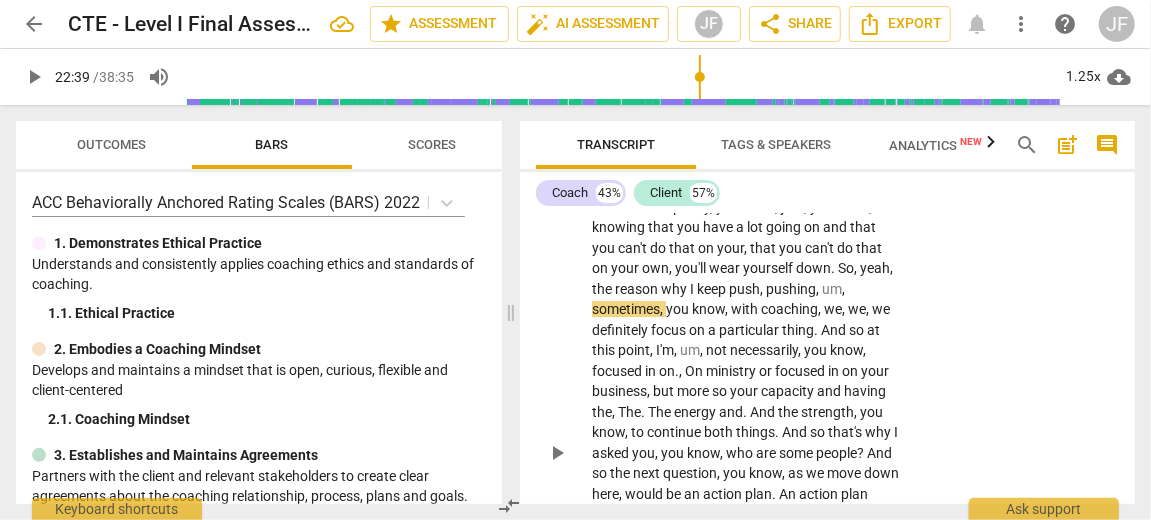 click on "," at bounding box center (857, 268) 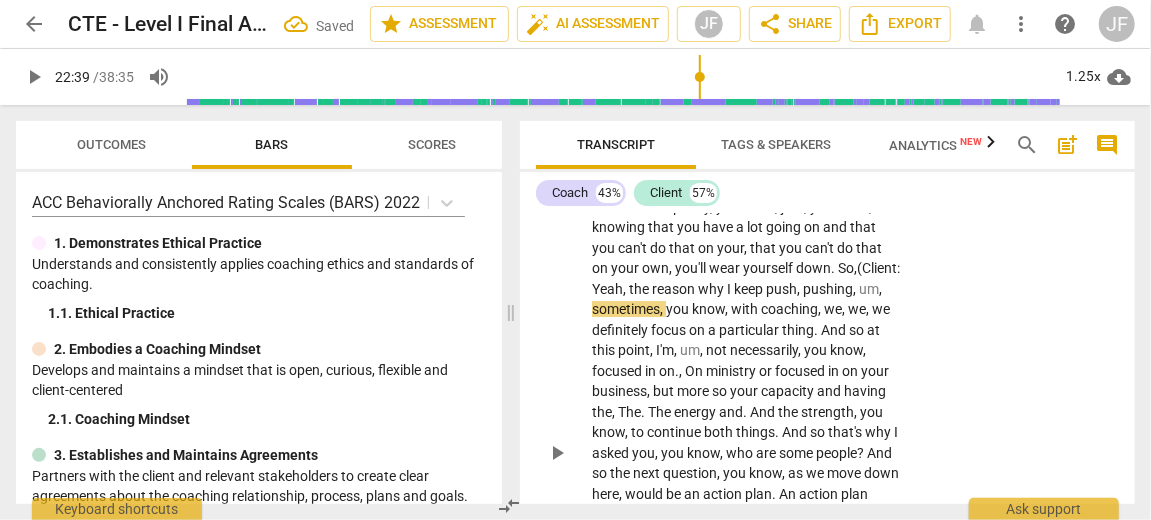 click on "," at bounding box center [626, 289] 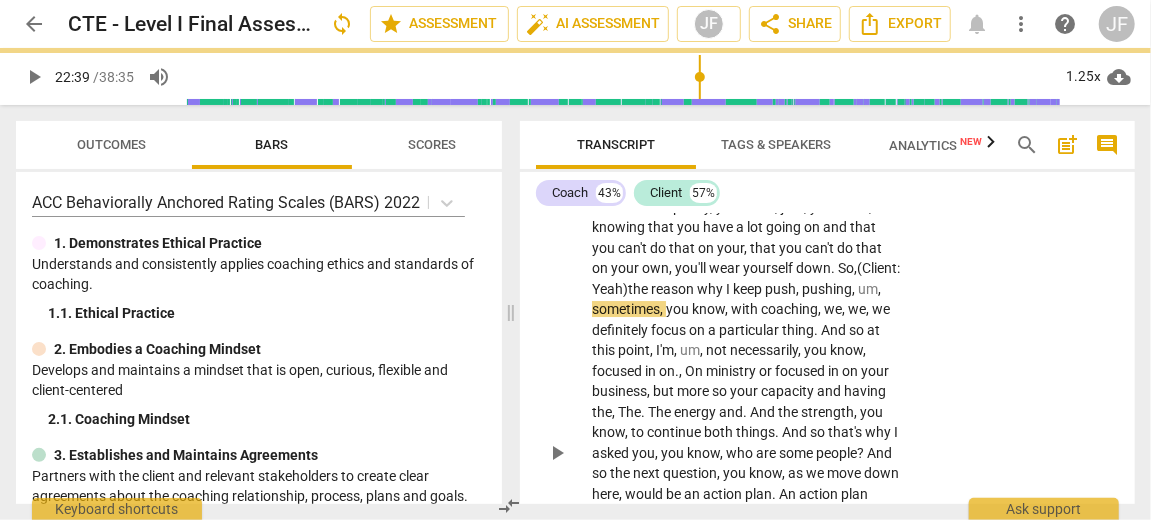 click on "play_arrow" at bounding box center [557, 453] 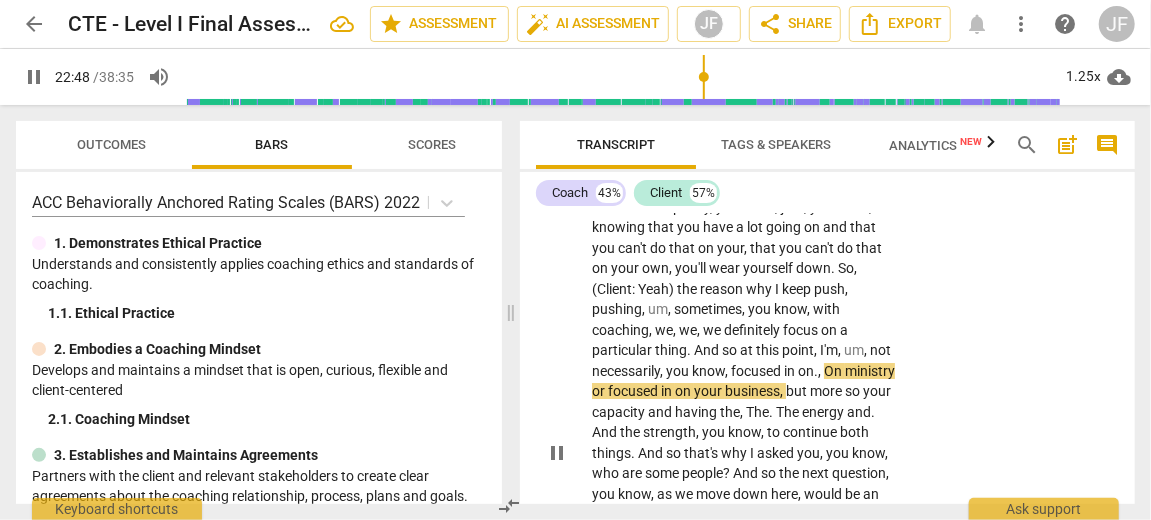 drag, startPoint x: 553, startPoint y: 465, endPoint x: 701, endPoint y: 429, distance: 152.31546 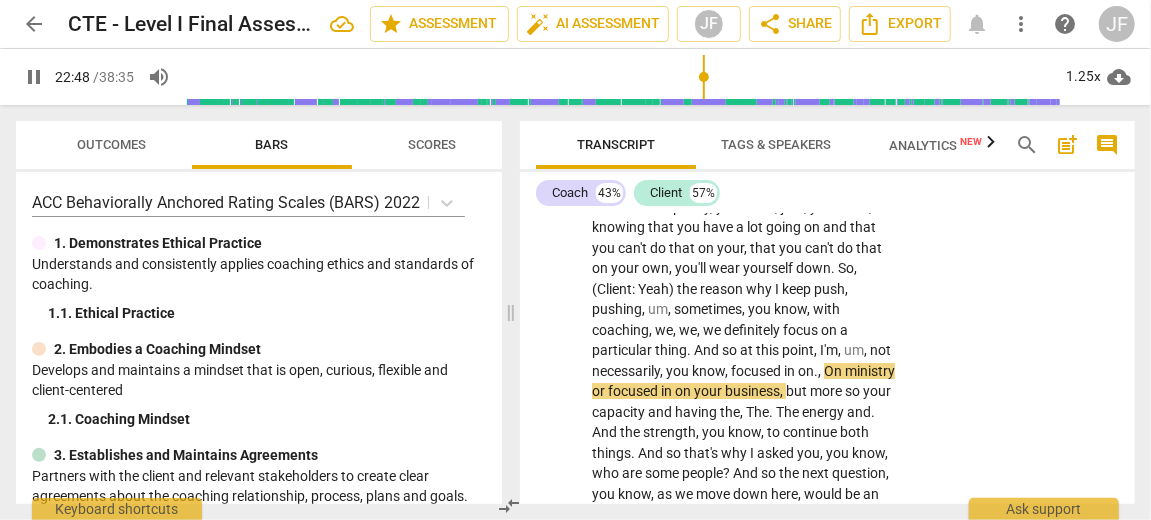 click on "pause" at bounding box center [557, 453] 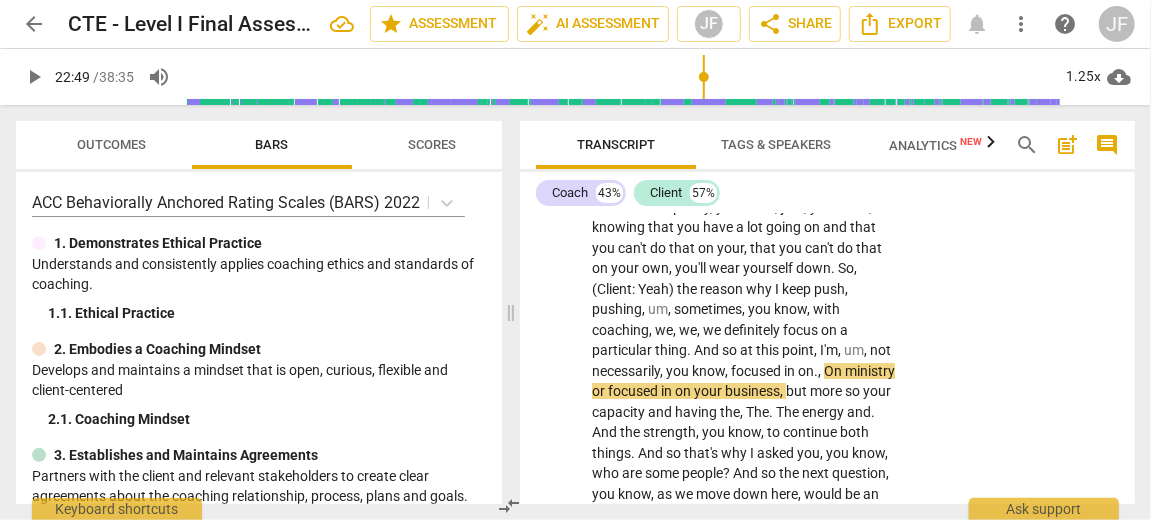 click on "." at bounding box center (816, 371) 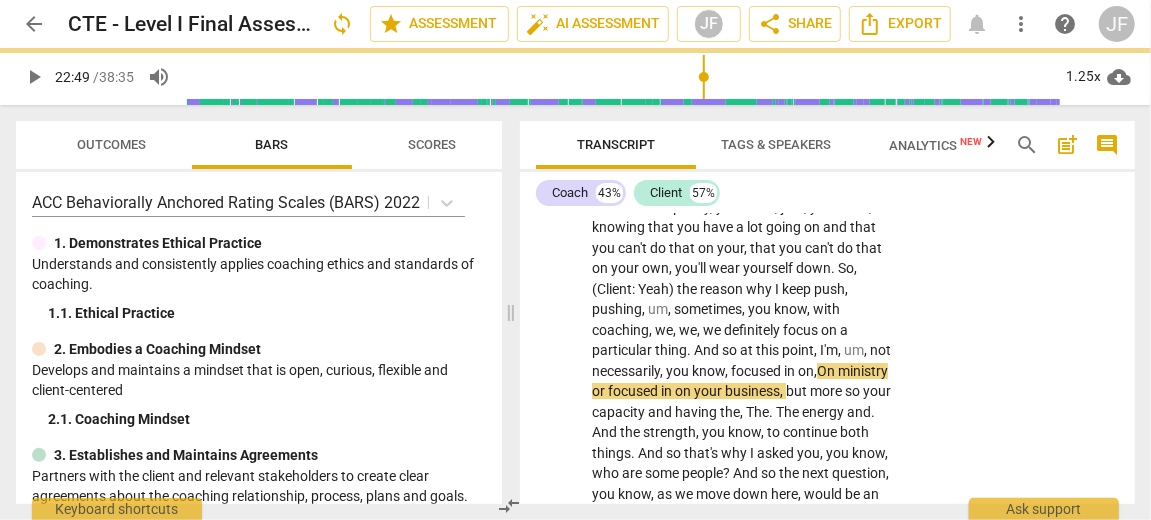 click on "On" at bounding box center [827, 371] 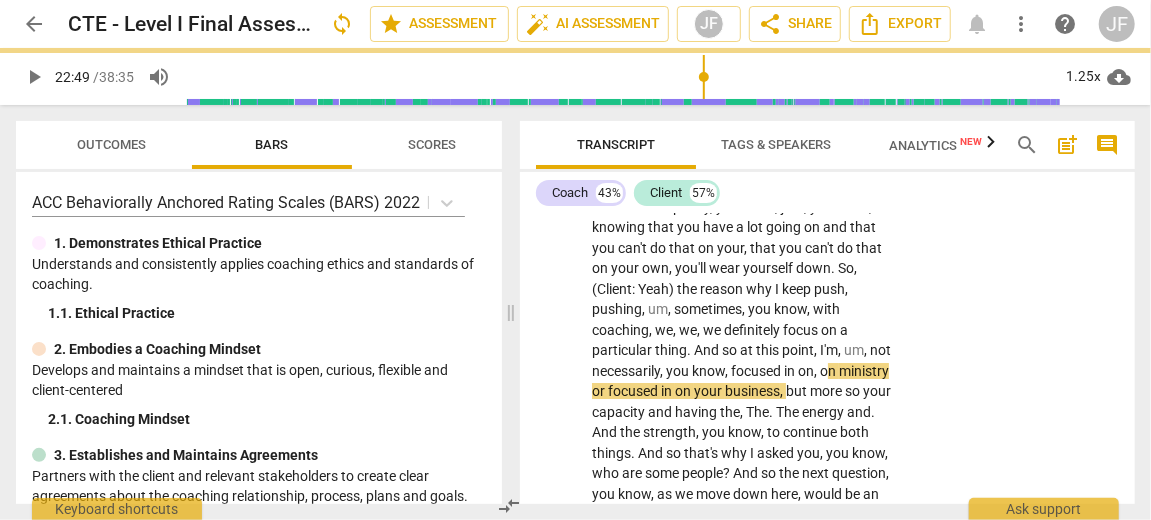 click on "play_arrow" at bounding box center (557, 453) 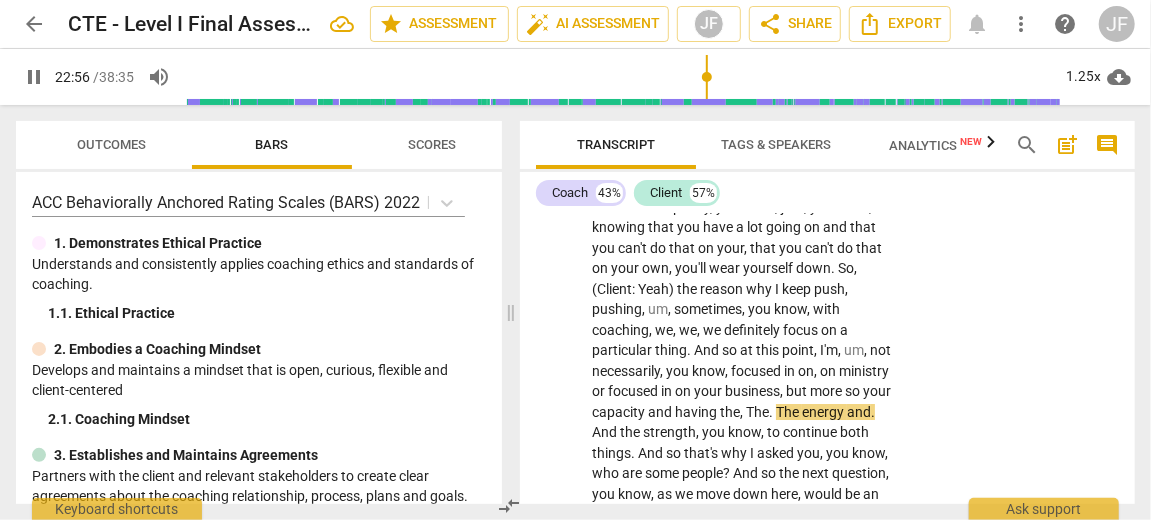 click on "pause" at bounding box center [557, 453] 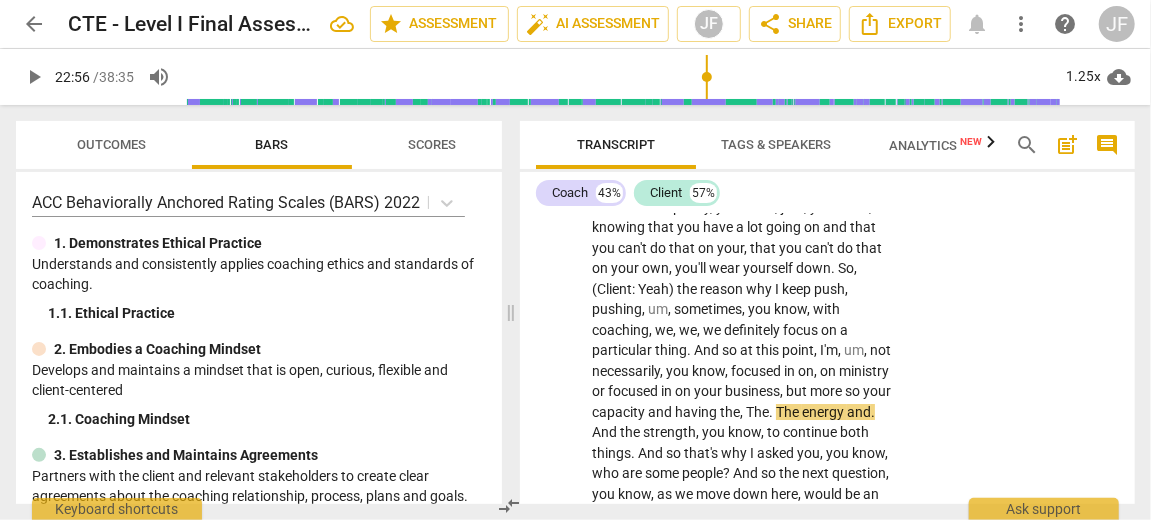 type on "1377" 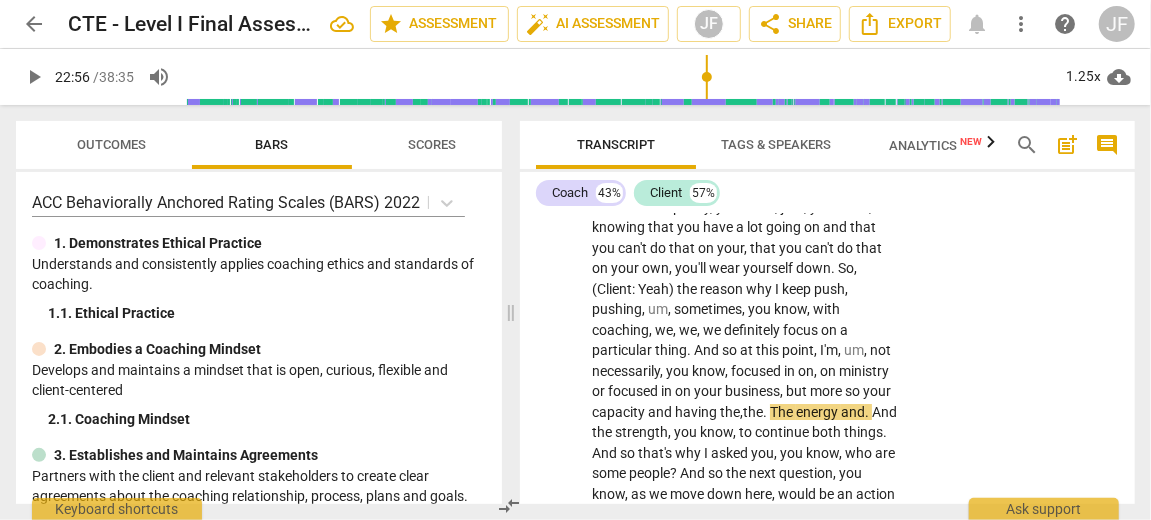 click on "." at bounding box center (766, 412) 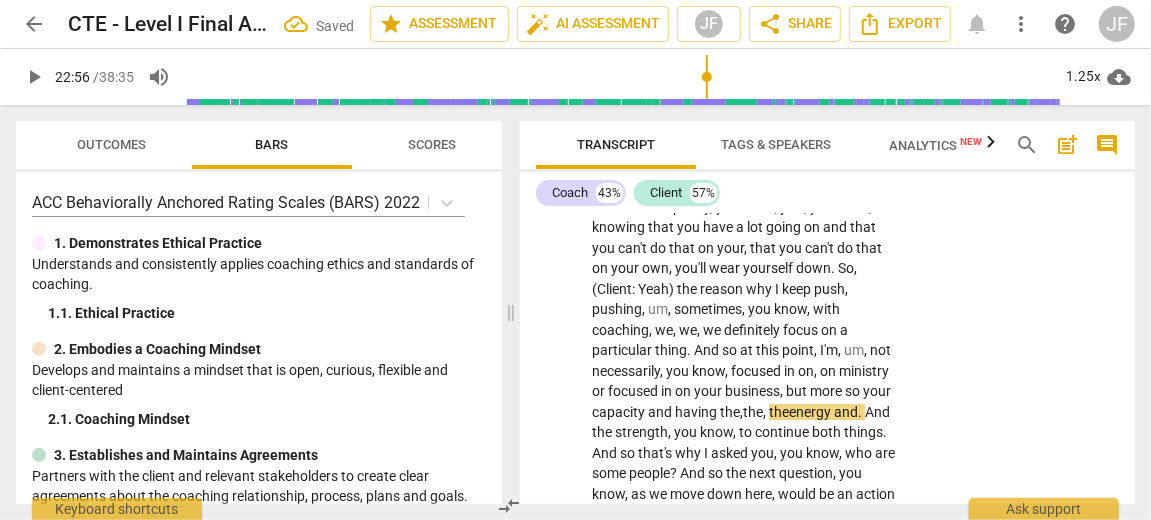 click on "." at bounding box center (861, 412) 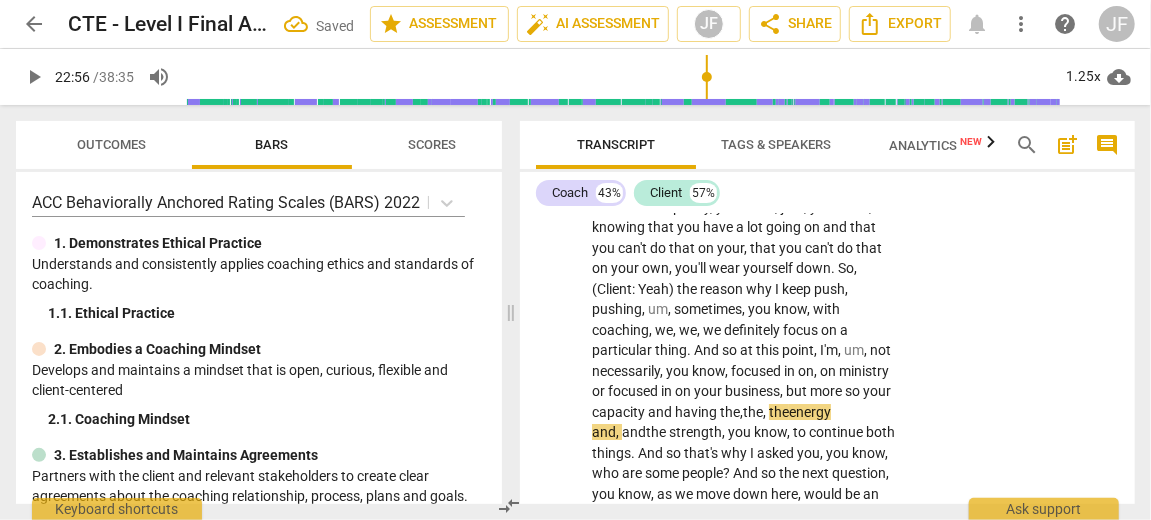 click on "play_arrow" at bounding box center [557, 453] 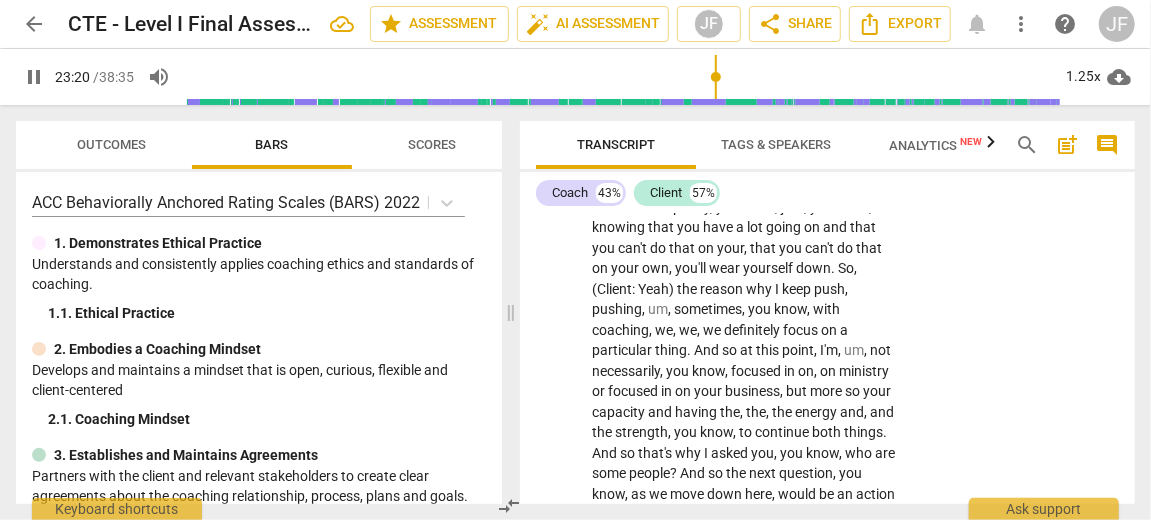 scroll, scrollTop: 13897, scrollLeft: 0, axis: vertical 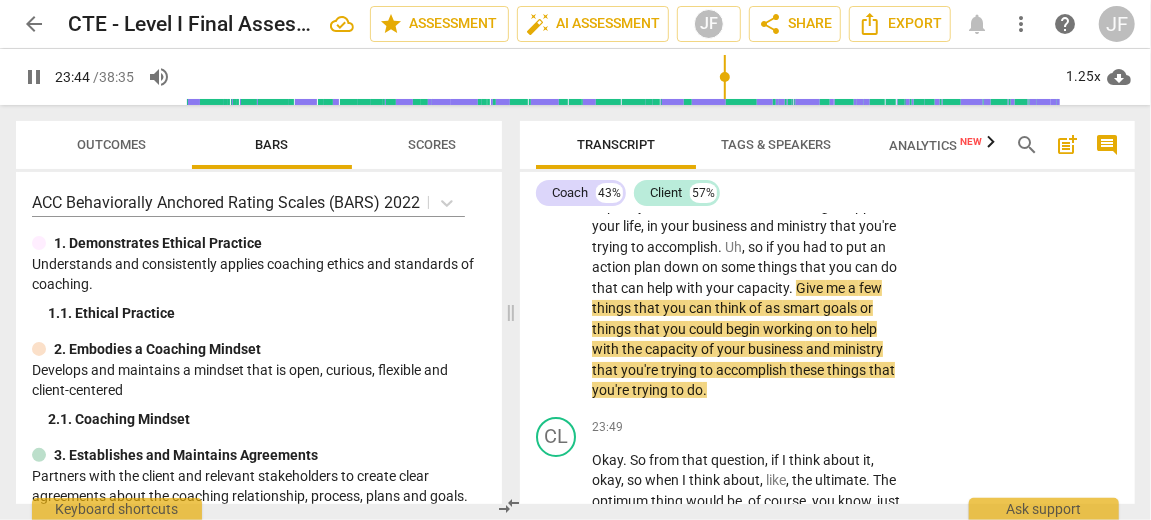 click on "pause" at bounding box center [34, 77] 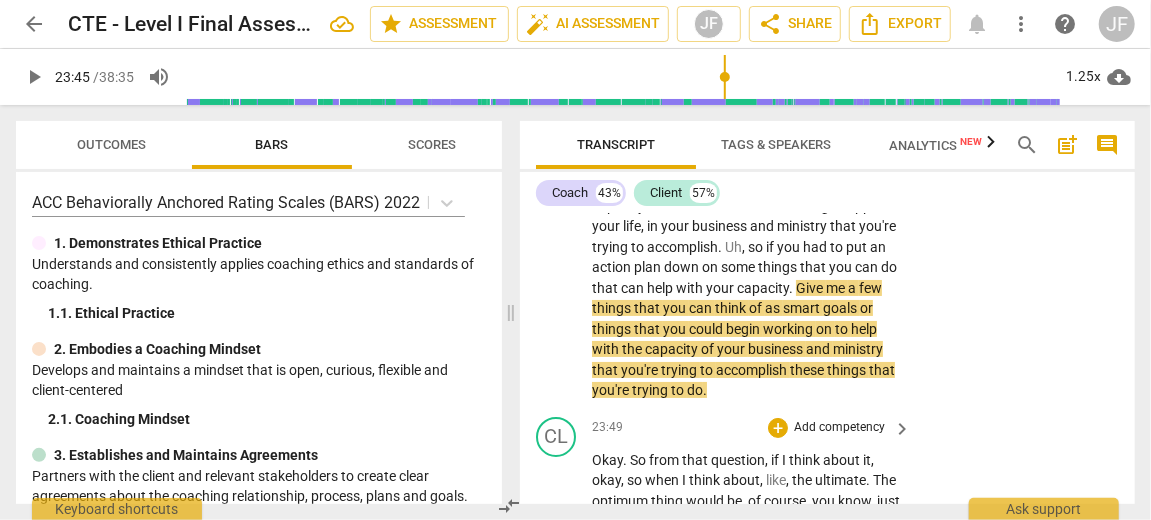 type on "1425" 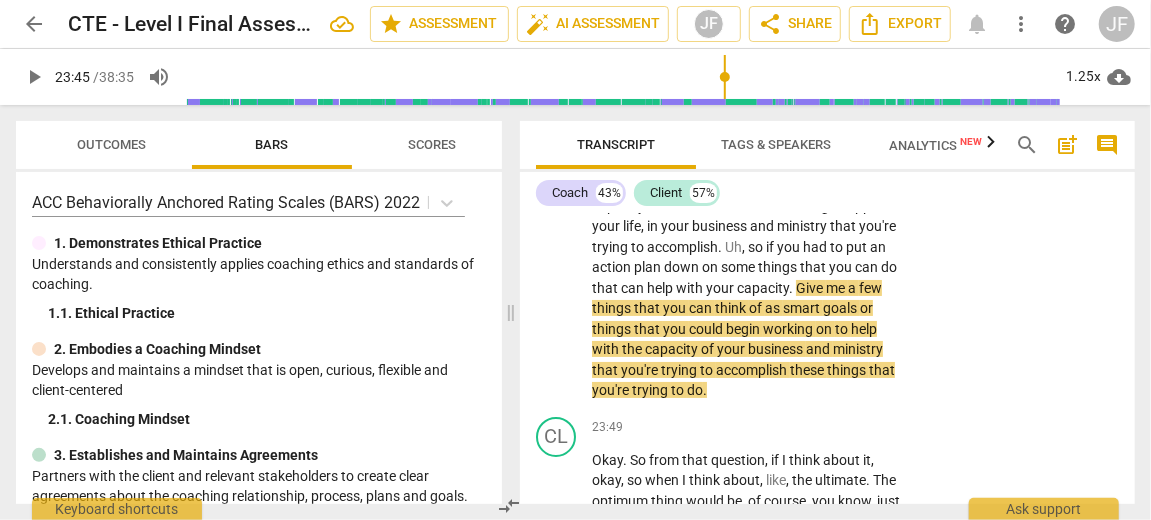 scroll, scrollTop: 13682, scrollLeft: 0, axis: vertical 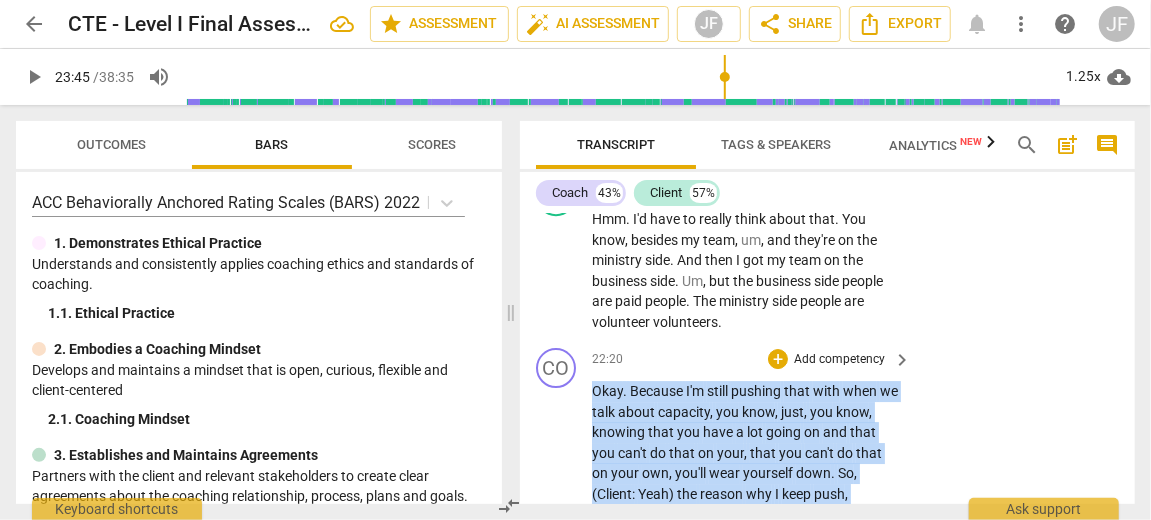 drag, startPoint x: 680, startPoint y: 355, endPoint x: 592, endPoint y: 392, distance: 95.462036 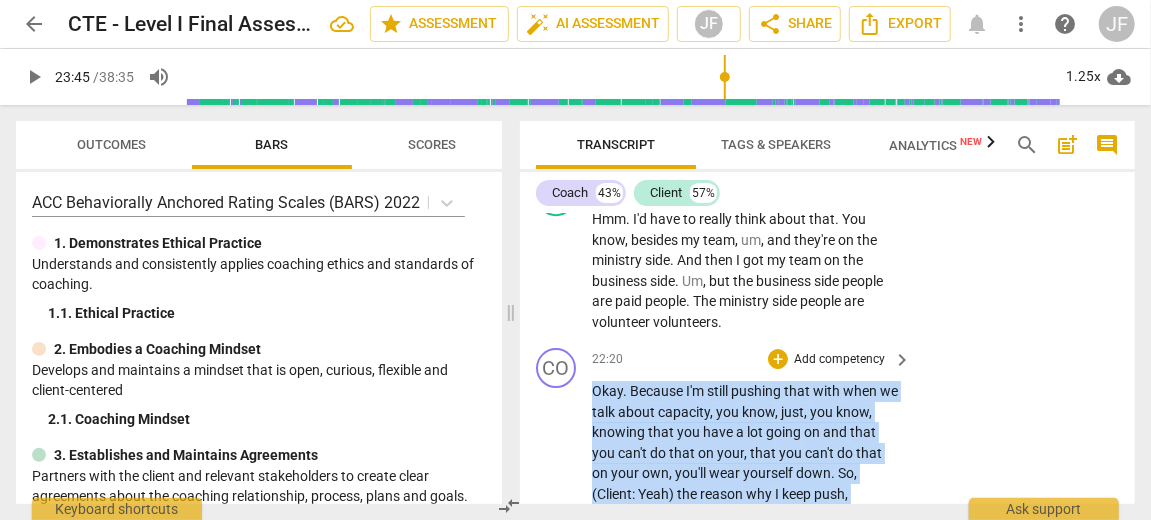 scroll, scrollTop: 13444, scrollLeft: 0, axis: vertical 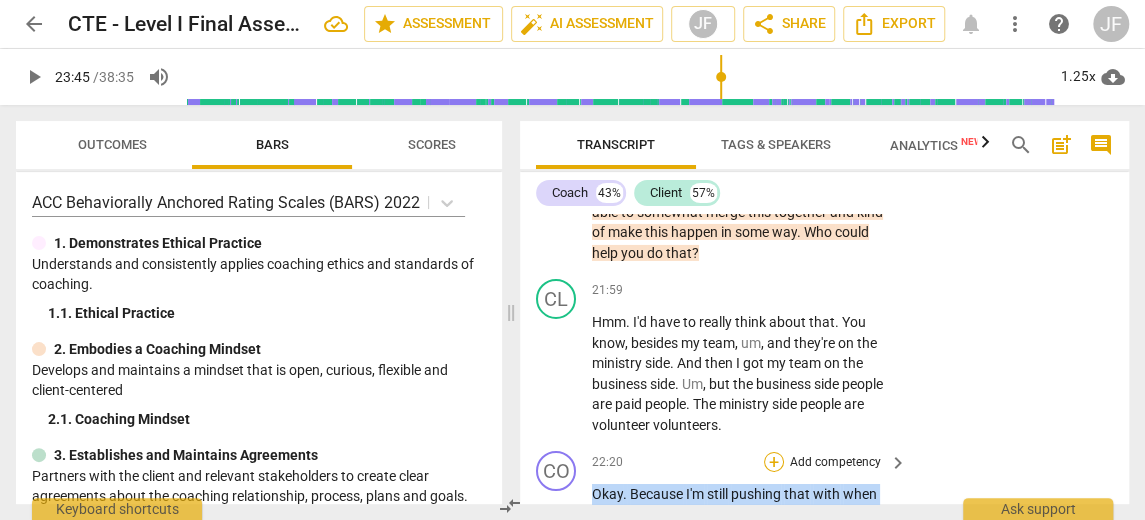 click on "+" at bounding box center [774, 462] 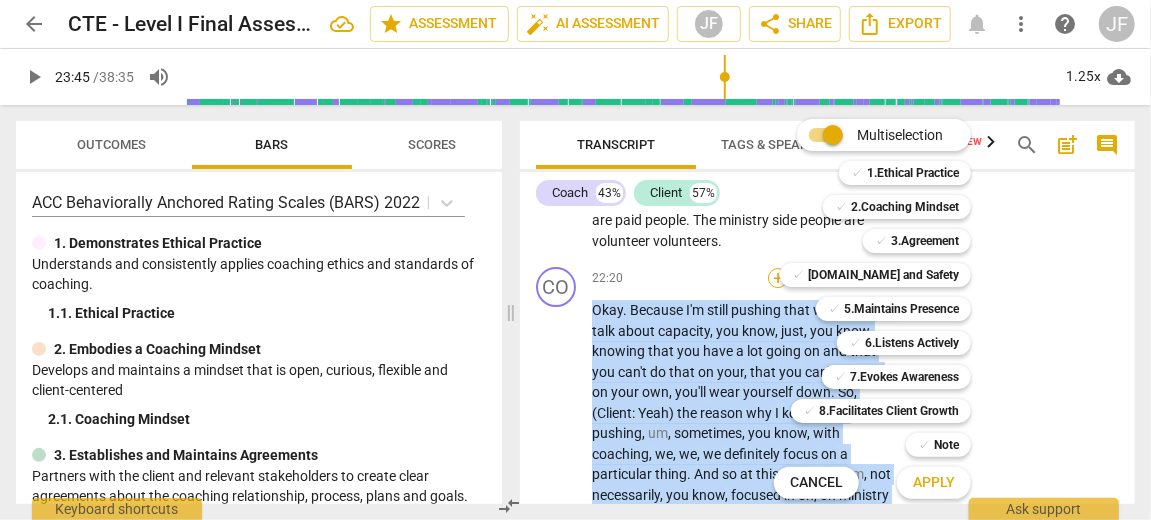 scroll, scrollTop: 13363, scrollLeft: 0, axis: vertical 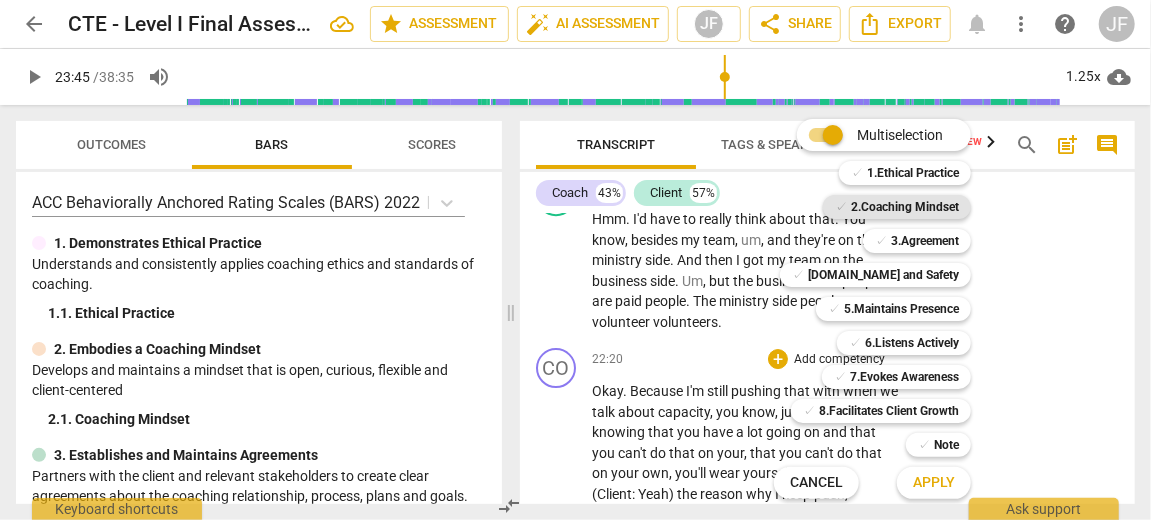 click on "2.Coaching Mindset" at bounding box center [905, 207] 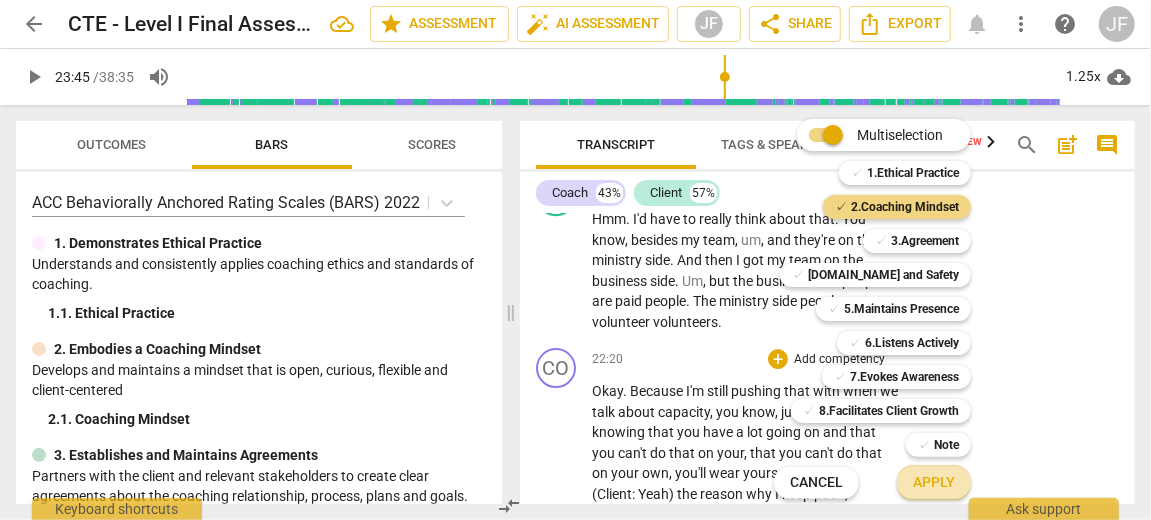 click on "Apply" at bounding box center (934, 483) 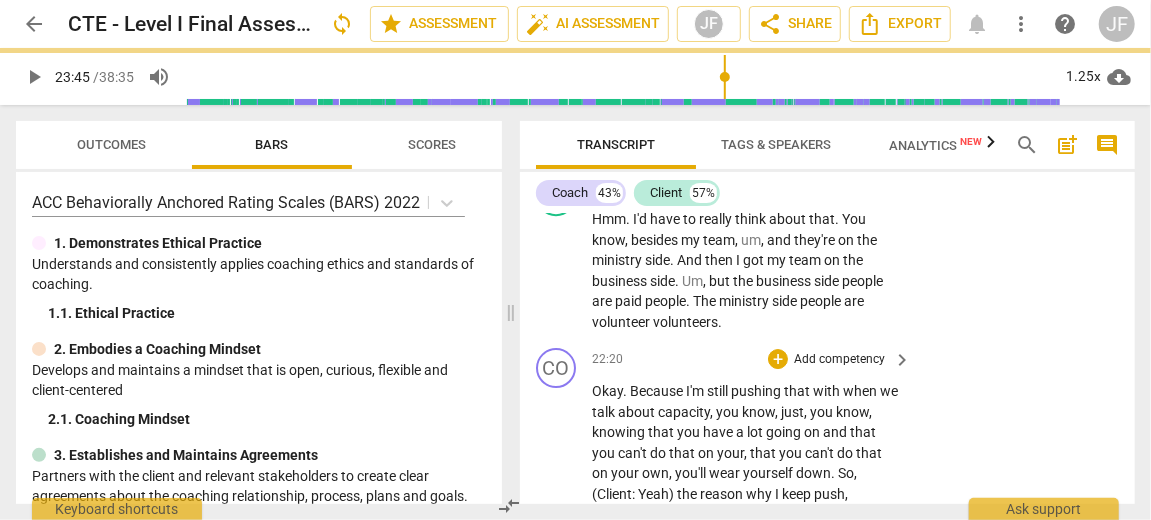 scroll, scrollTop: 13642, scrollLeft: 0, axis: vertical 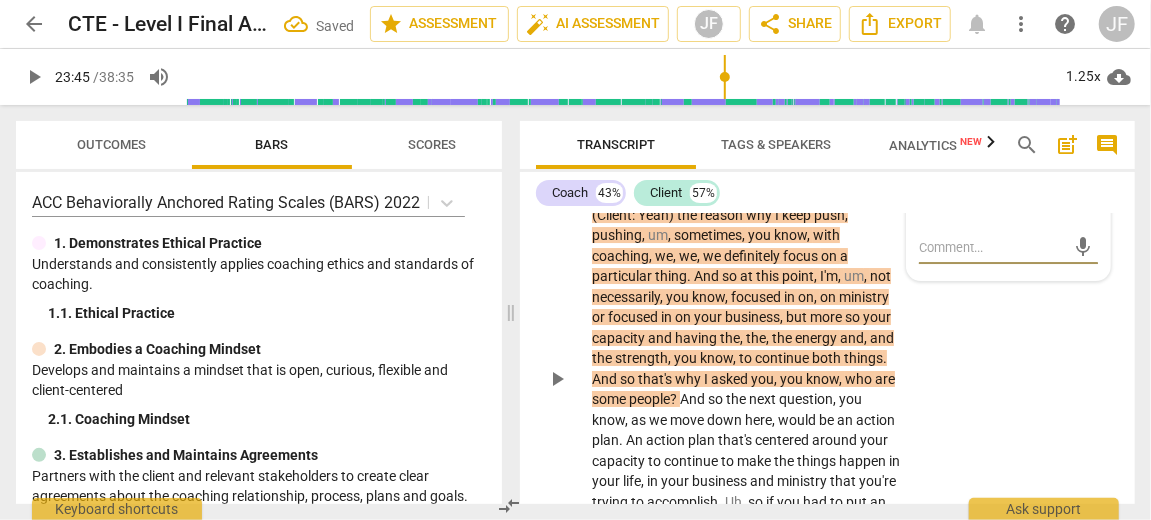 click on "2.Coaching Mindset [PERSON_NAME] 19:04 [DATE] more_vert 1.  Coaching Mindset ​ mic" at bounding box center [1008, 191] 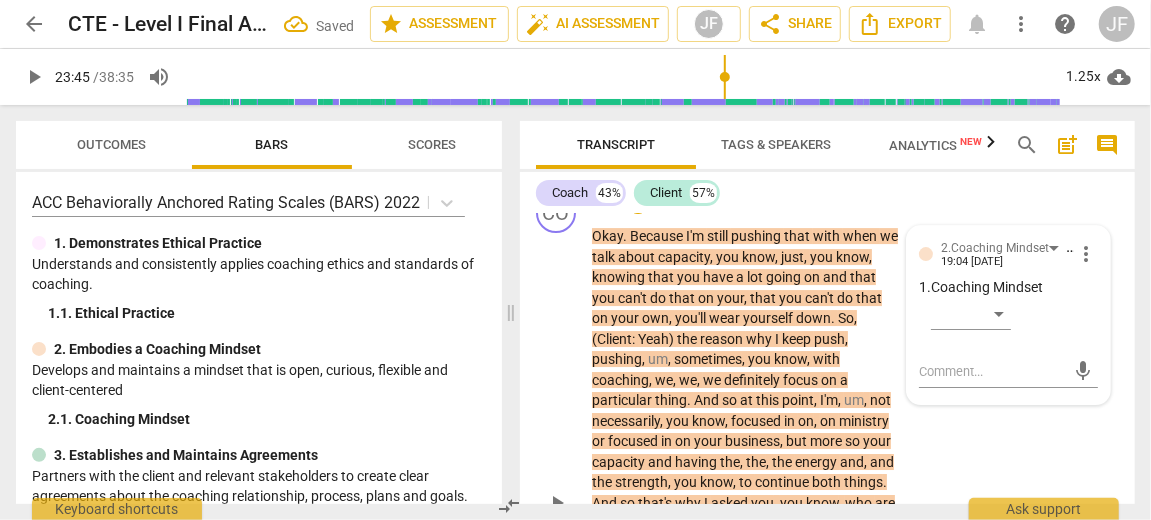 scroll, scrollTop: 13482, scrollLeft: 0, axis: vertical 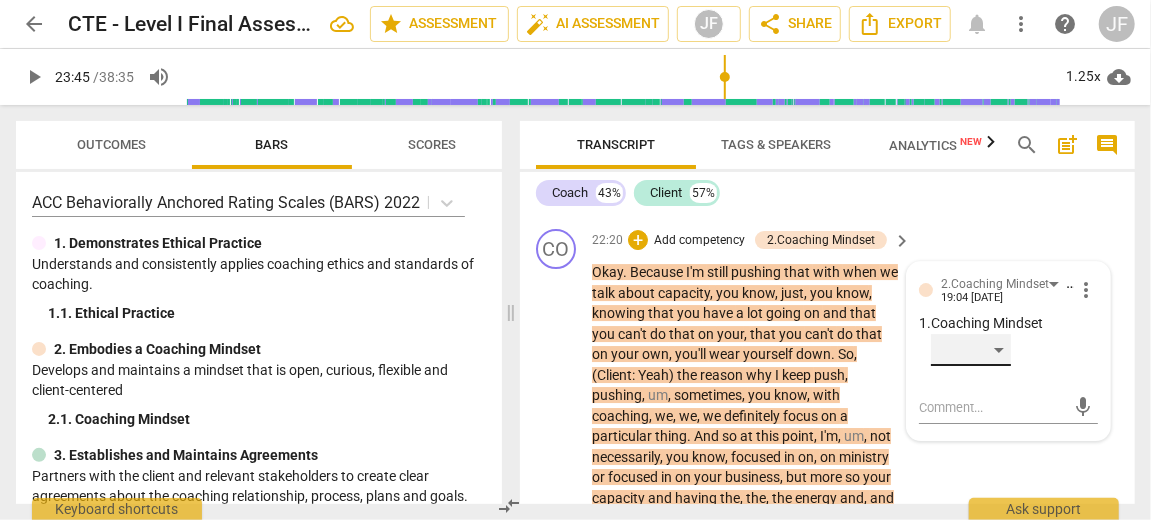 click on "​" at bounding box center [971, 350] 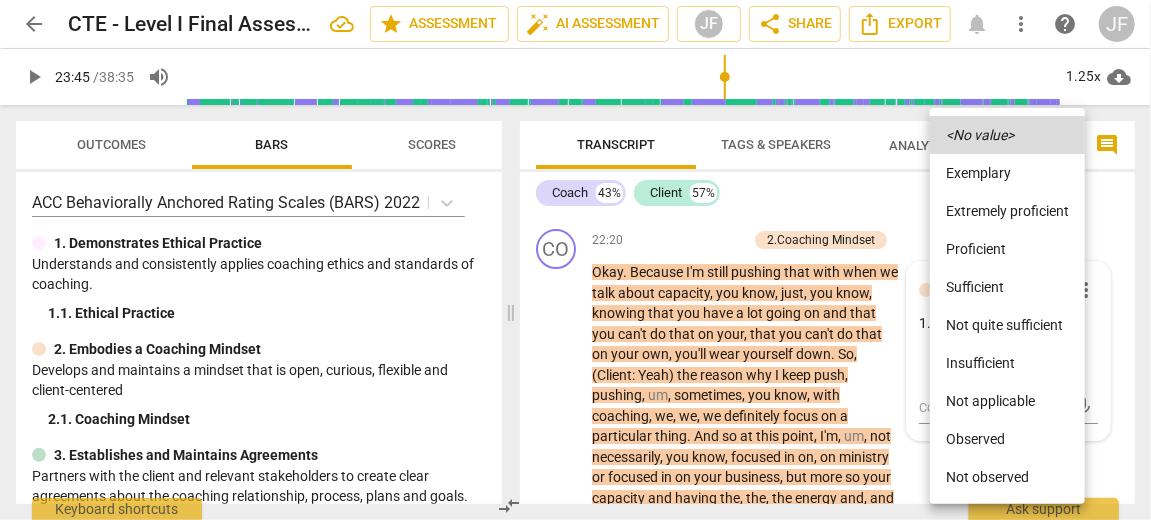 click on "Insufficient" at bounding box center [1007, 363] 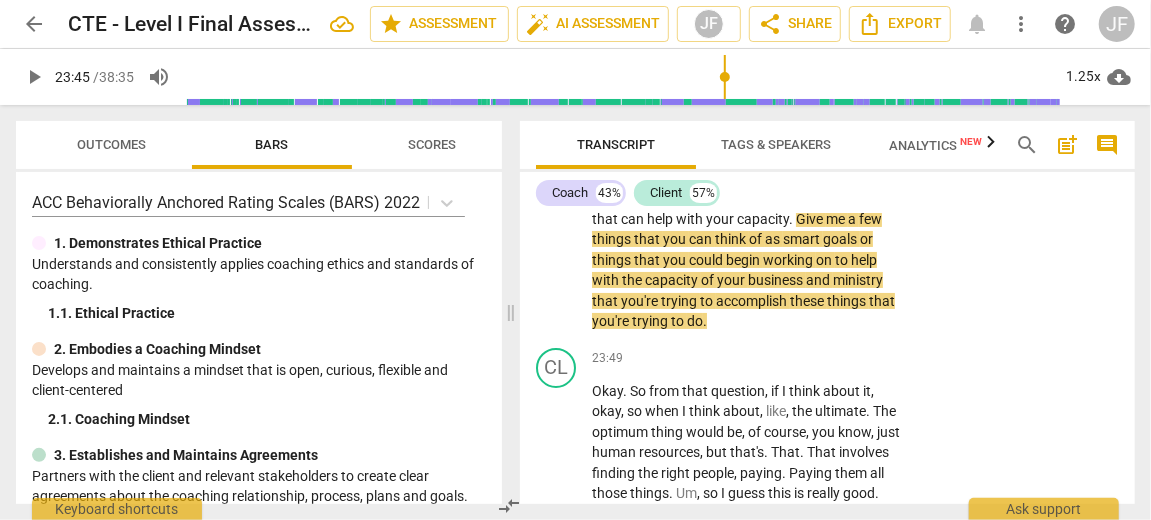 scroll, scrollTop: 14136, scrollLeft: 0, axis: vertical 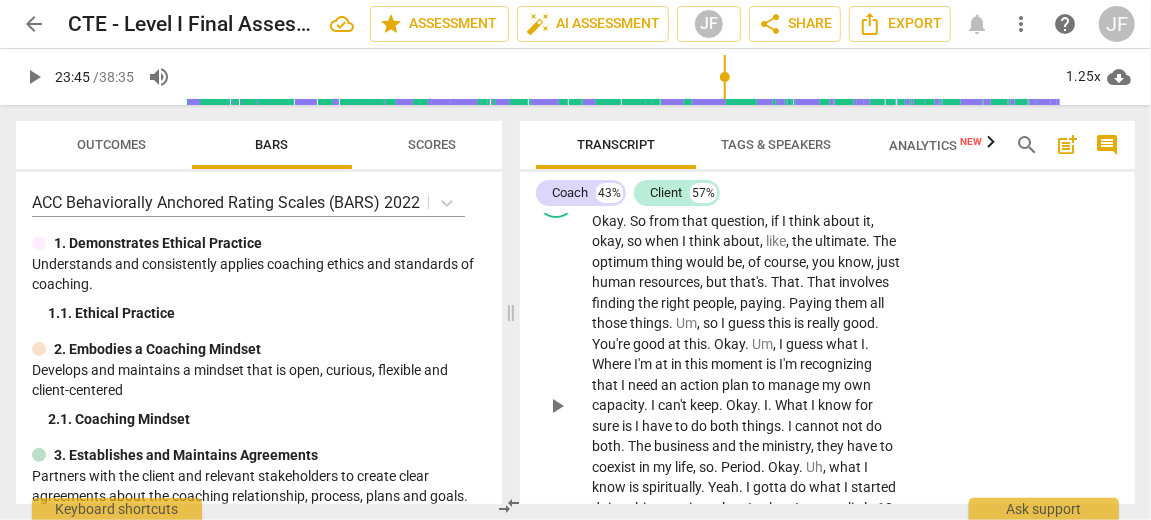 click on "." at bounding box center [767, 282] 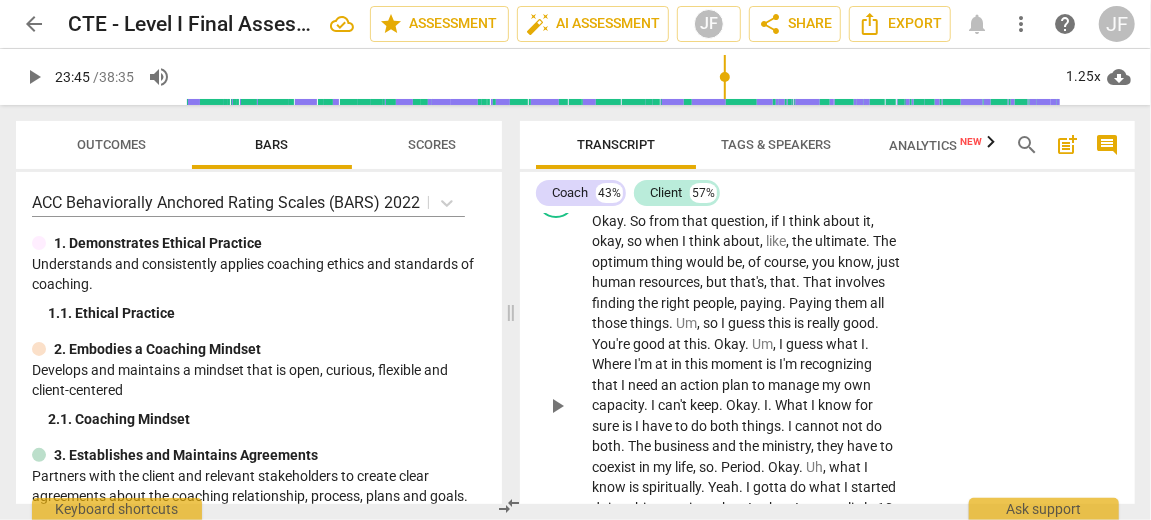click on "." at bounding box center (799, 282) 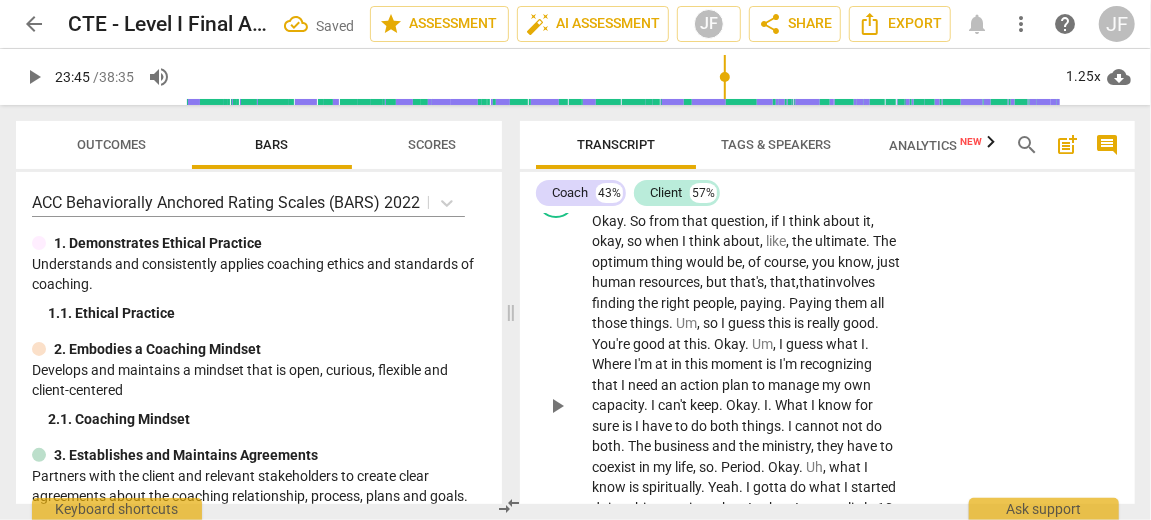 click on "," at bounding box center (737, 303) 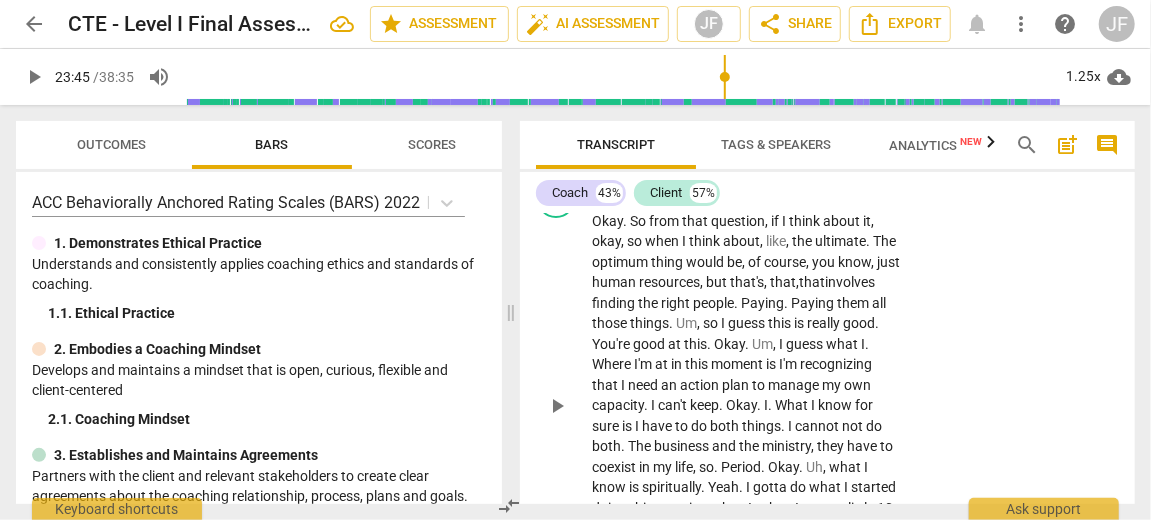 click on "." at bounding box center (787, 303) 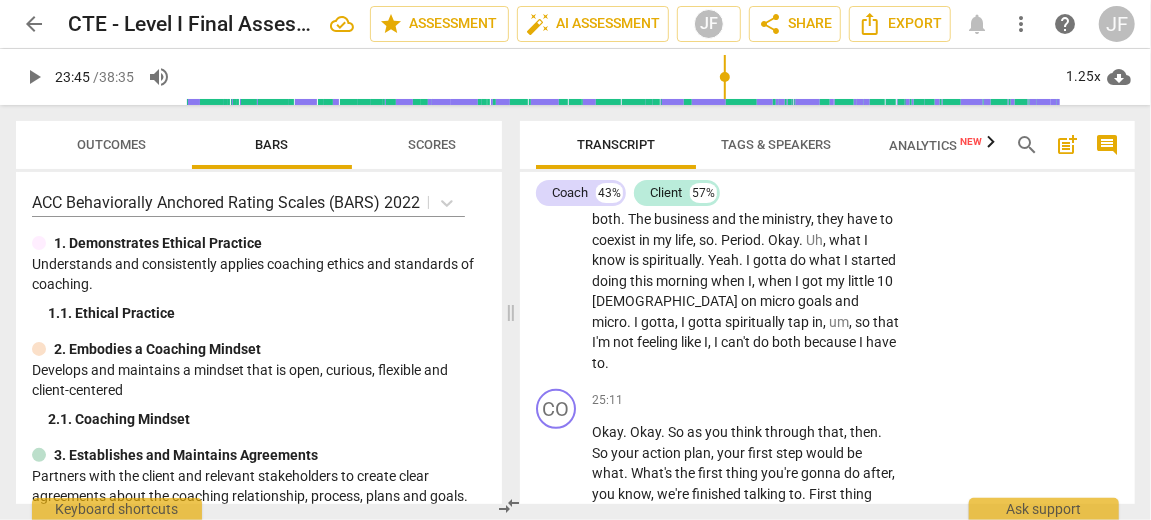 scroll, scrollTop: 14420, scrollLeft: 0, axis: vertical 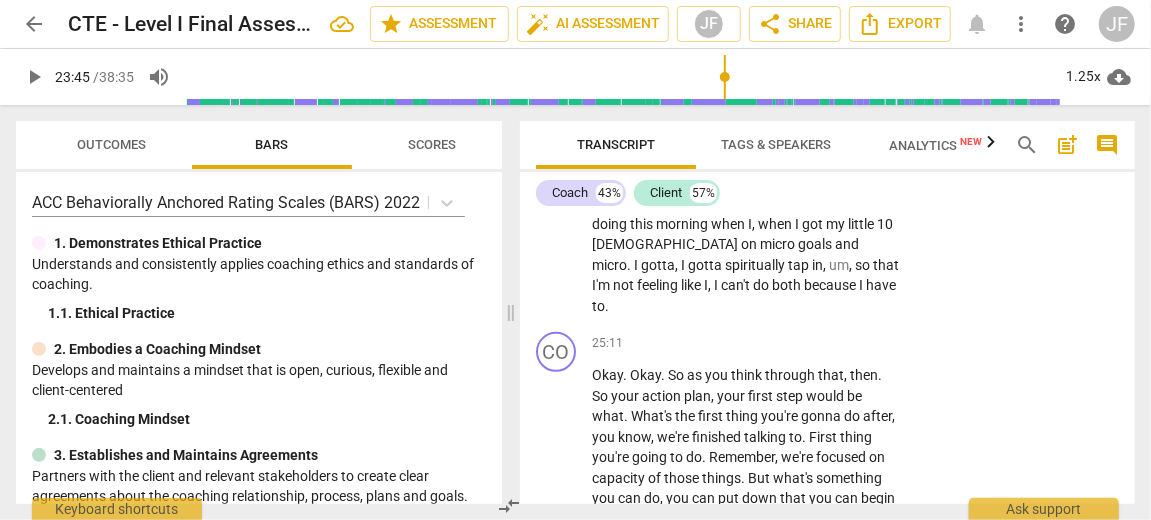 click on "," at bounding box center [678, 265] 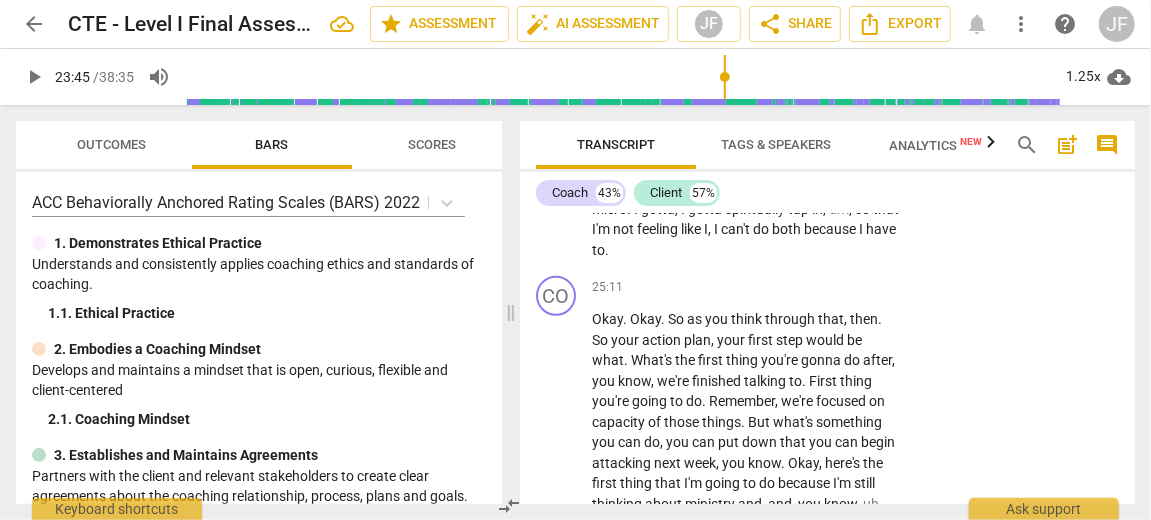 scroll, scrollTop: 14533, scrollLeft: 0, axis: vertical 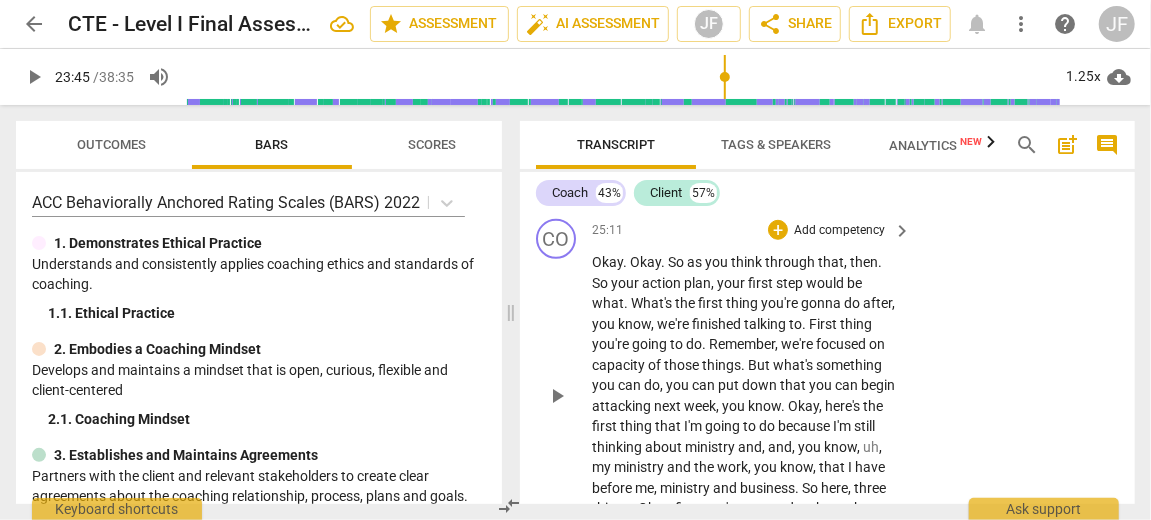 click on "Okay .   Okay .   So   as   you   think   through   that ,   then .   So   your   action   plan ,   your   first   step   would   be   what .   What's   the   first   thing   you're   gonna   do   after ,   you   know ,   we're   finished   talking   to .   First   thing   you're   going   to   do .   Remember ,   we're   focused   on   capacity   of   those   things .   But   what's   something   you   can   do ,   you   can   put   down   that   you   can   begin   attacking   next   week ,   you   know .   Okay ,   here's   the   first   thing   that   I'm   going   to   do   because   I'm   still   thinking   about   ministry   and ,   and ,   you   know ,   uh ,   my   ministry   and   the   work ,   you   know ,   that   I   have   before   me ,   ministry   and   business .   So   here ,   three   things .   Okay ,   first   you're   gonna   do   what ,   what   are   some   things ?" at bounding box center (746, 395) 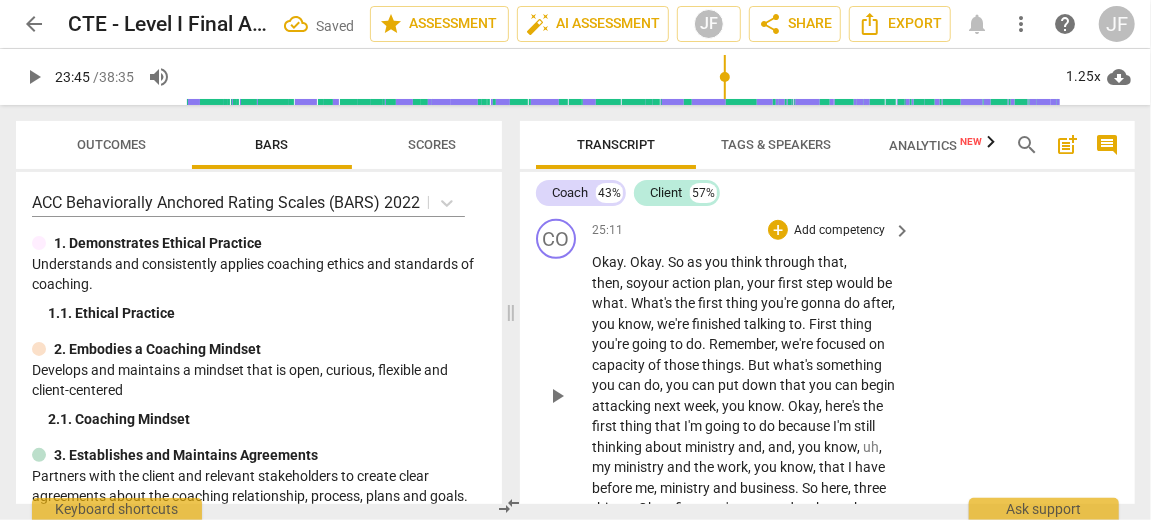click on "." at bounding box center (627, 303) 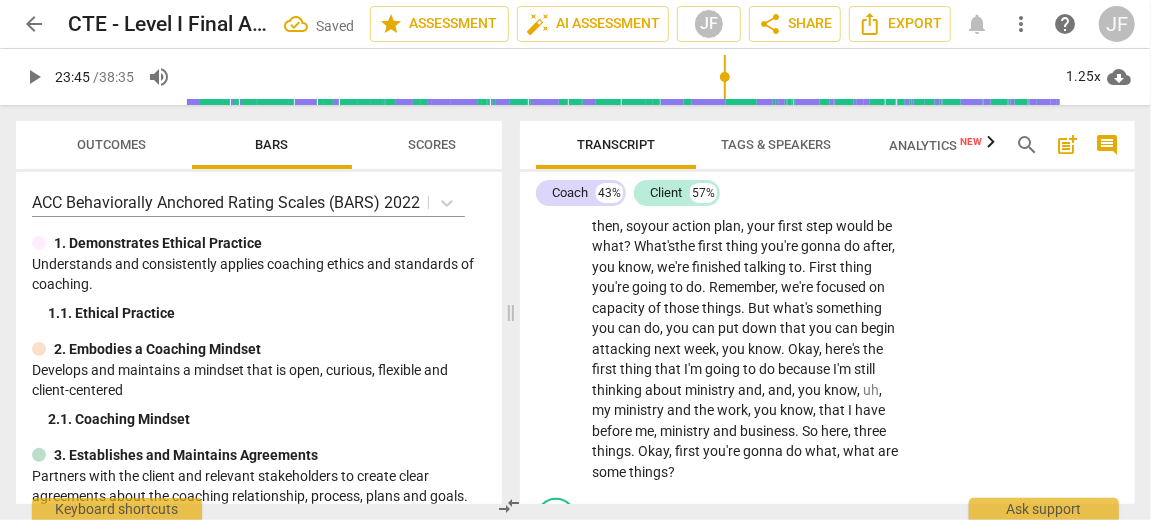 scroll, scrollTop: 14590, scrollLeft: 0, axis: vertical 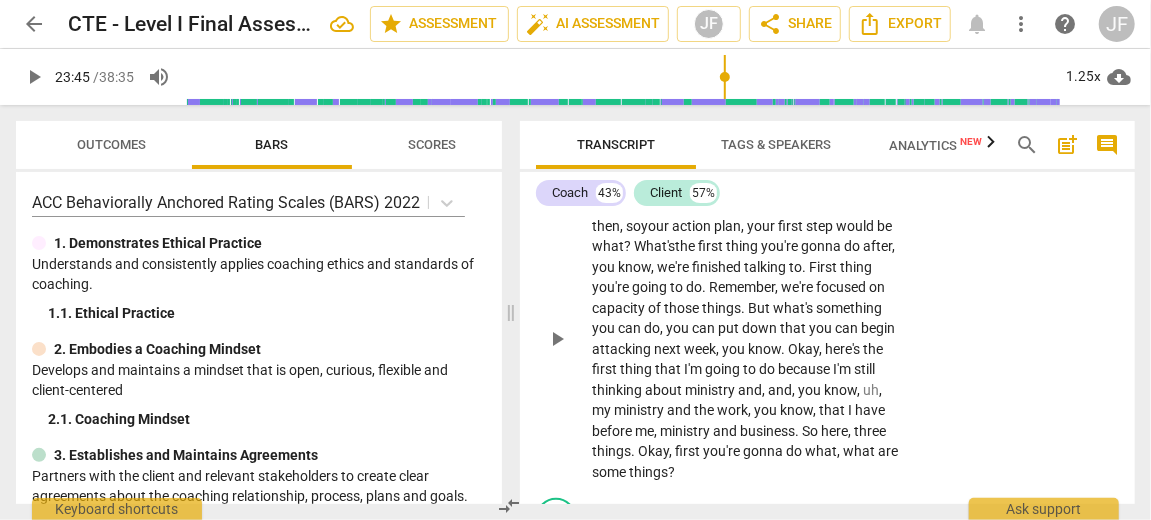 click on "." at bounding box center (805, 267) 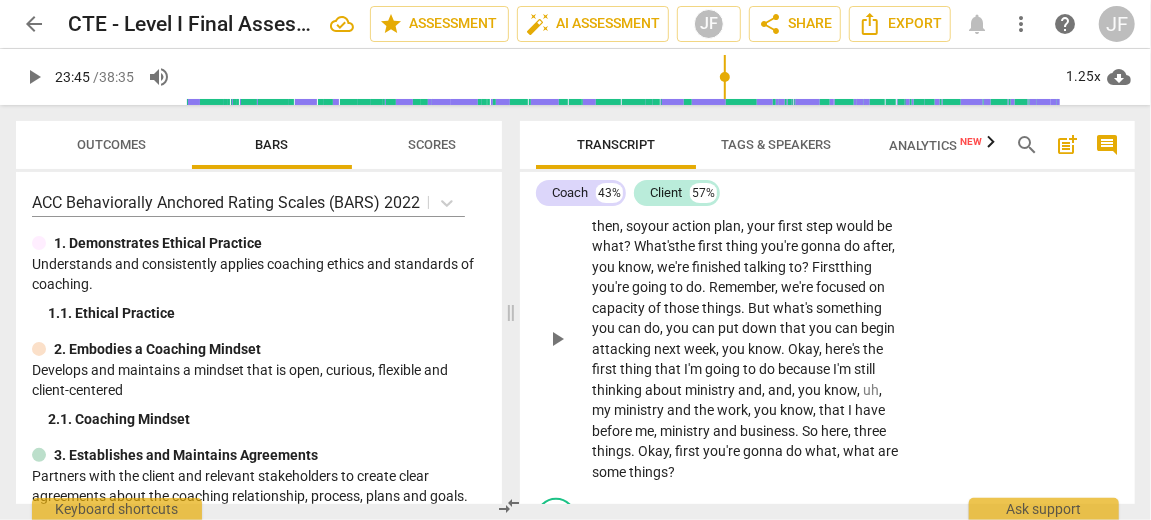 click on "." at bounding box center (705, 287) 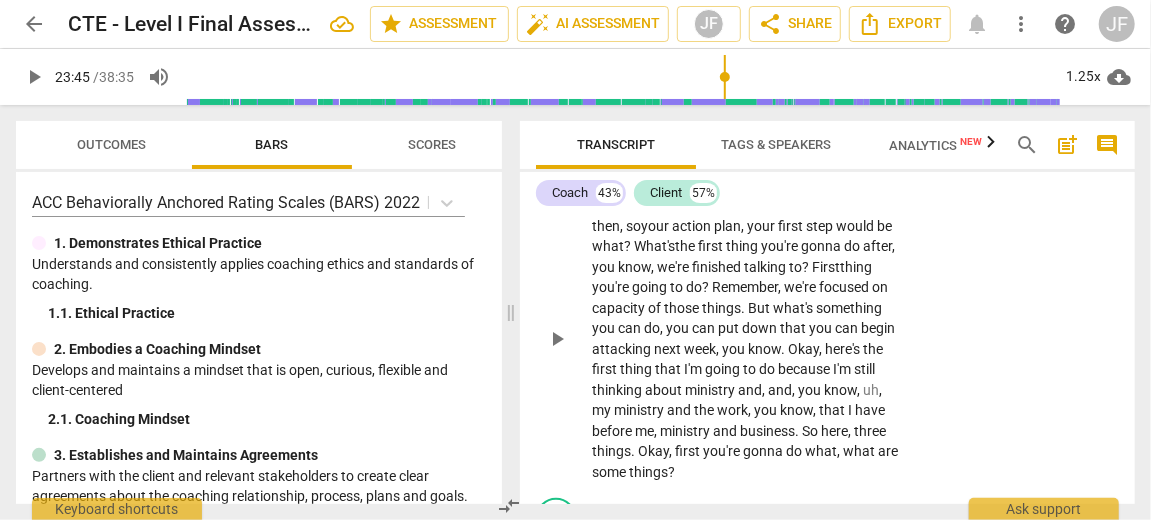 click on "But" at bounding box center (760, 308) 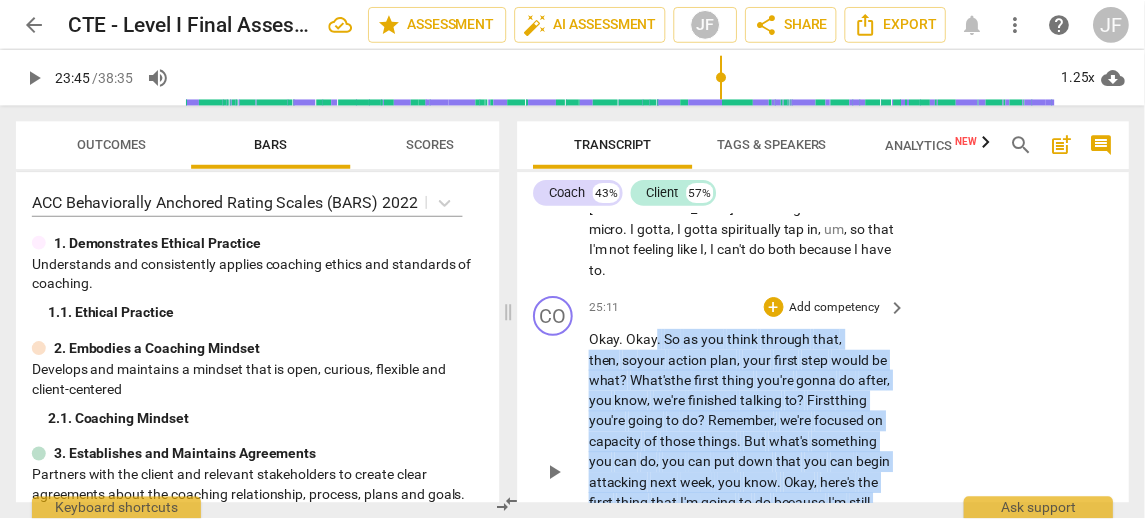 scroll, scrollTop: 14409, scrollLeft: 0, axis: vertical 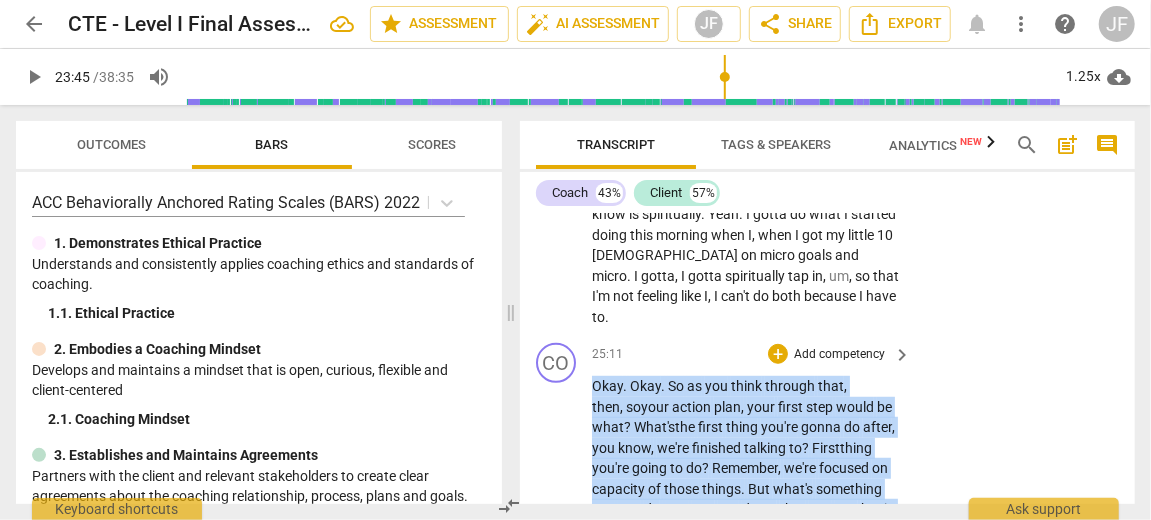 drag, startPoint x: 695, startPoint y: 468, endPoint x: 596, endPoint y: 390, distance: 126.035706 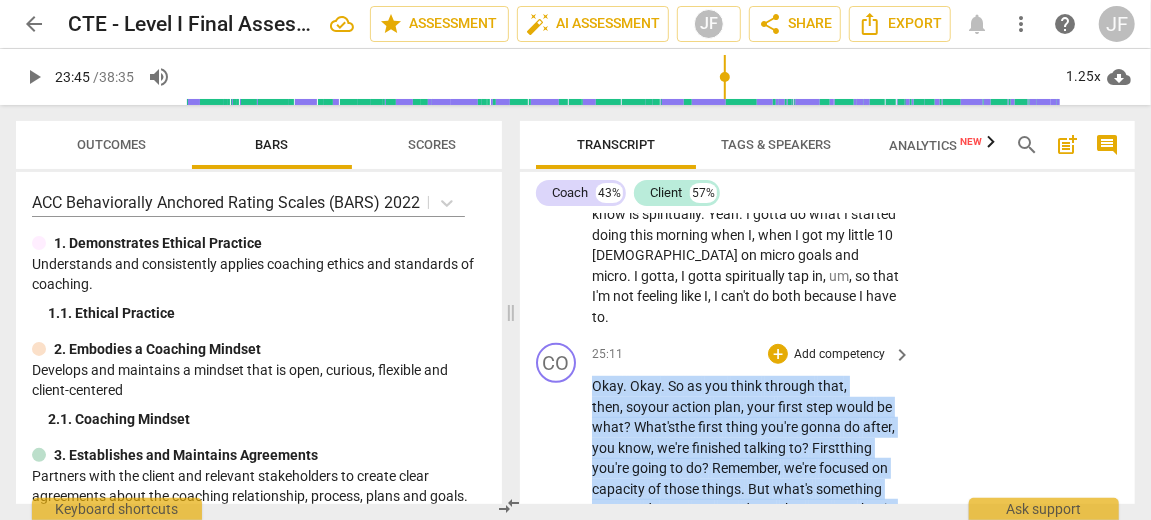 scroll, scrollTop: 14530, scrollLeft: 0, axis: vertical 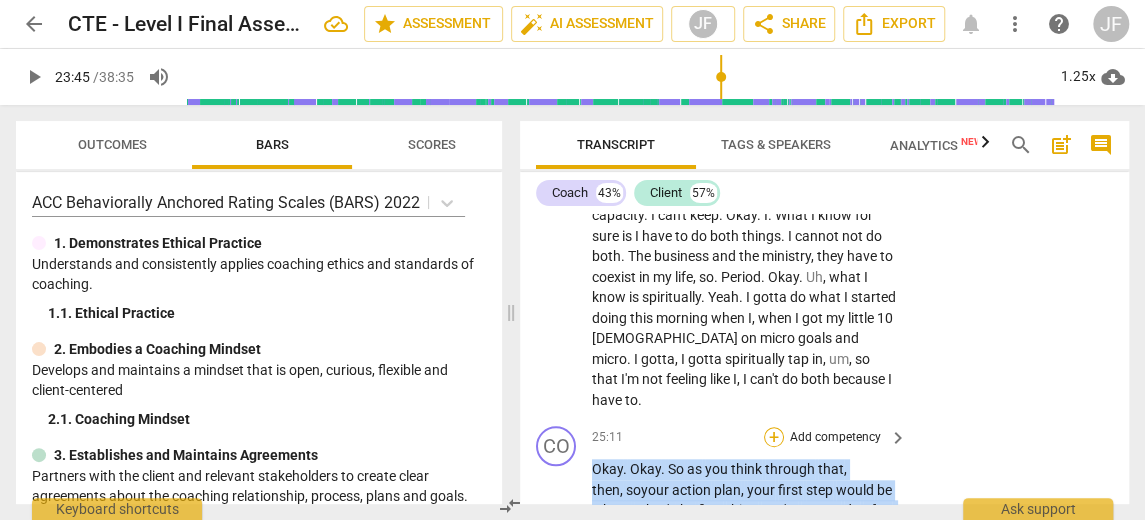 click on "+" at bounding box center [774, 437] 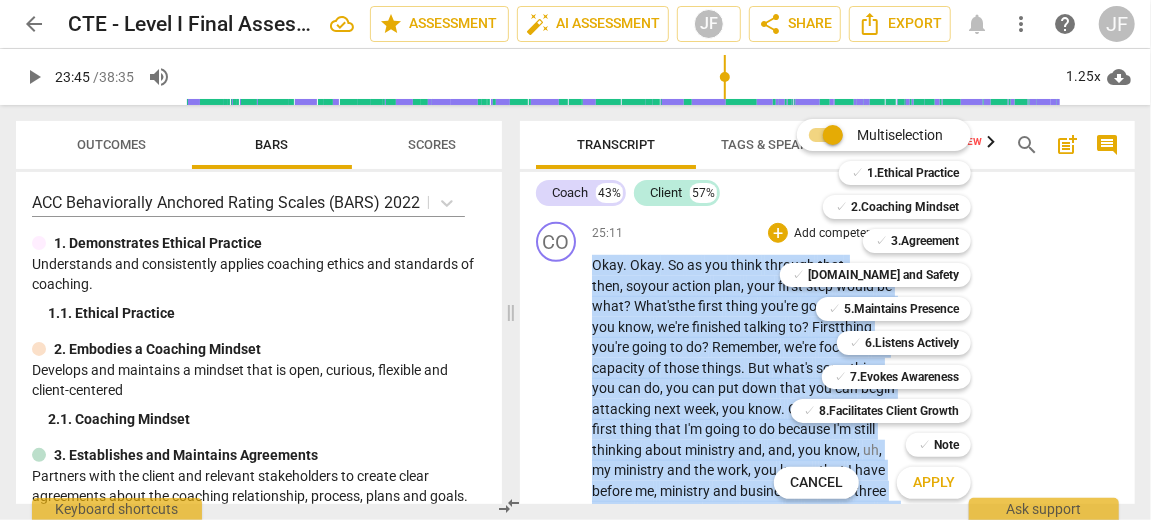 scroll, scrollTop: 14409, scrollLeft: 0, axis: vertical 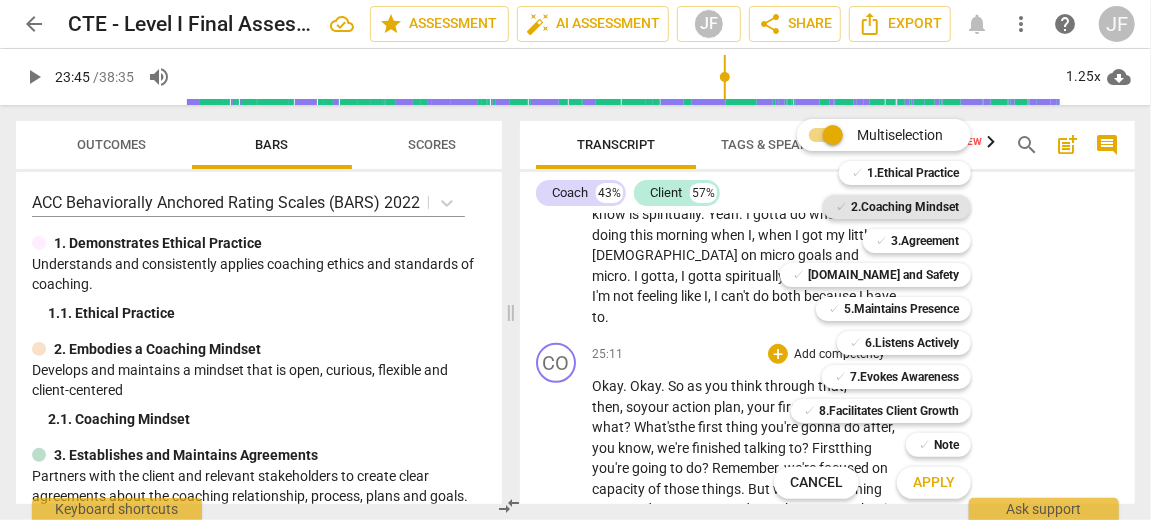 click on "2.Coaching Mindset" at bounding box center (905, 207) 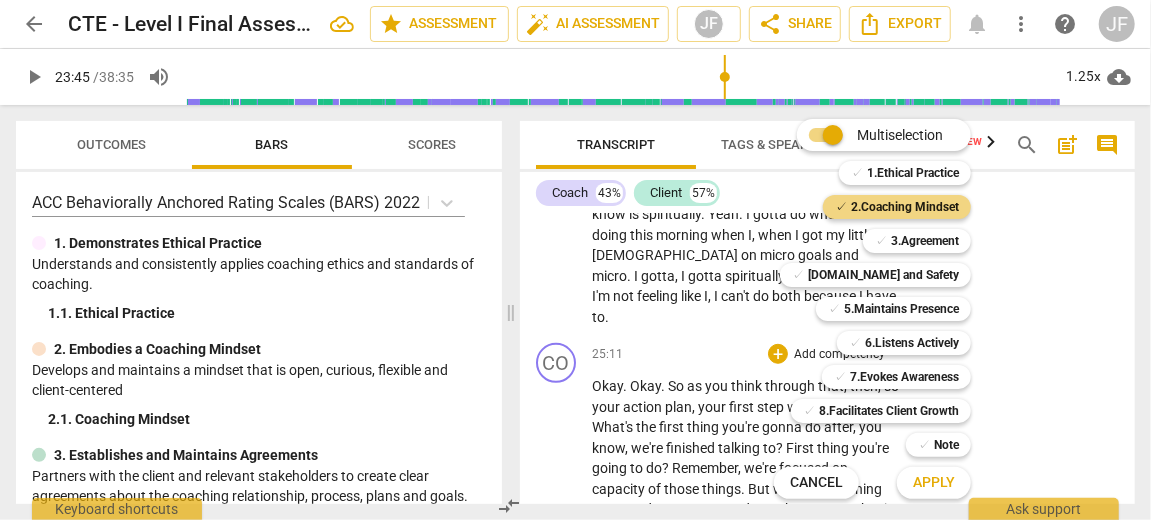 click on "Apply" at bounding box center (934, 483) 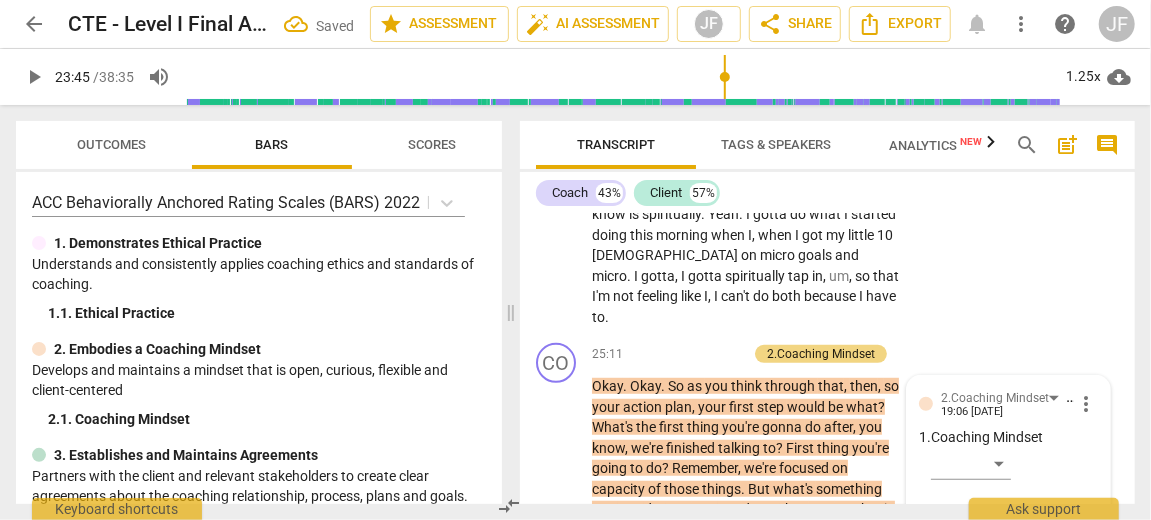 scroll, scrollTop: 14550, scrollLeft: 0, axis: vertical 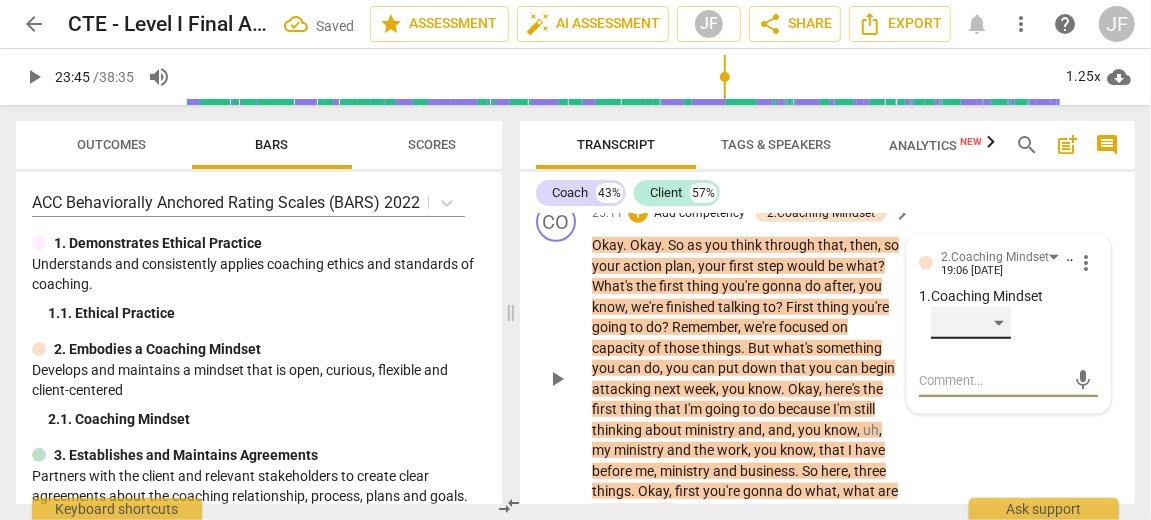 click on "​" at bounding box center [971, 323] 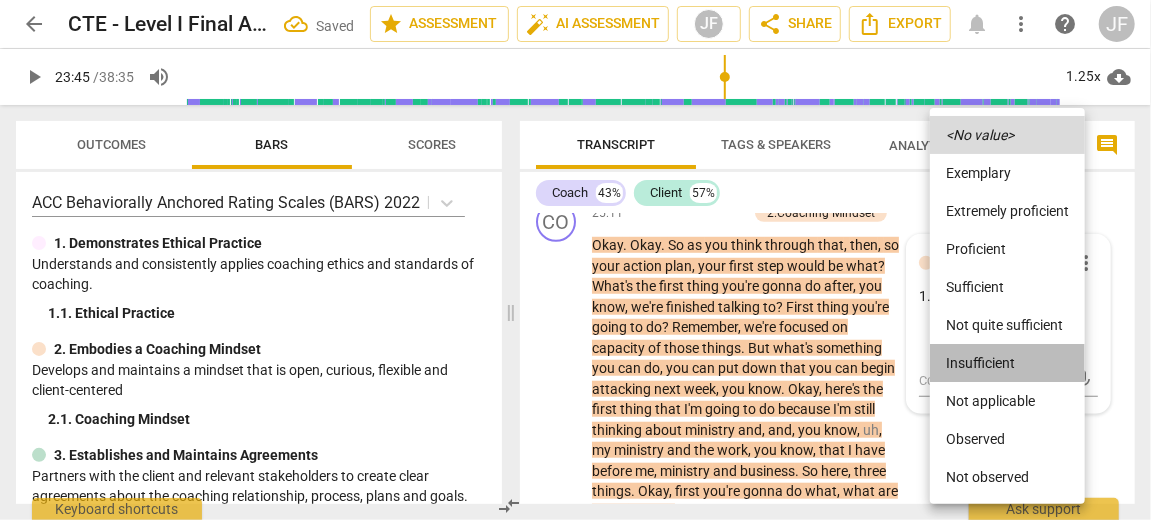 click on "Insufficient" at bounding box center (1007, 363) 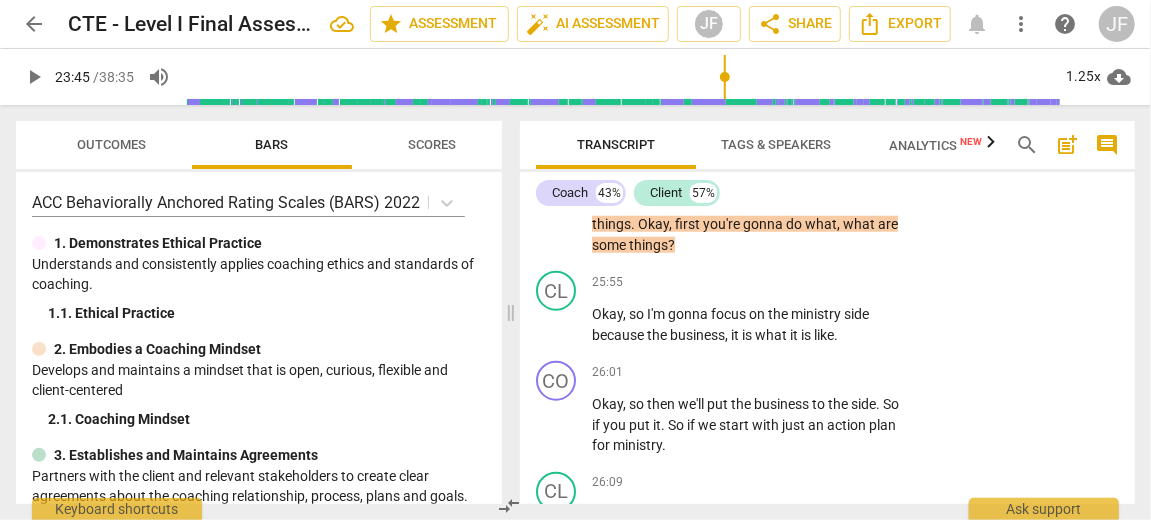 scroll, scrollTop: 14874, scrollLeft: 0, axis: vertical 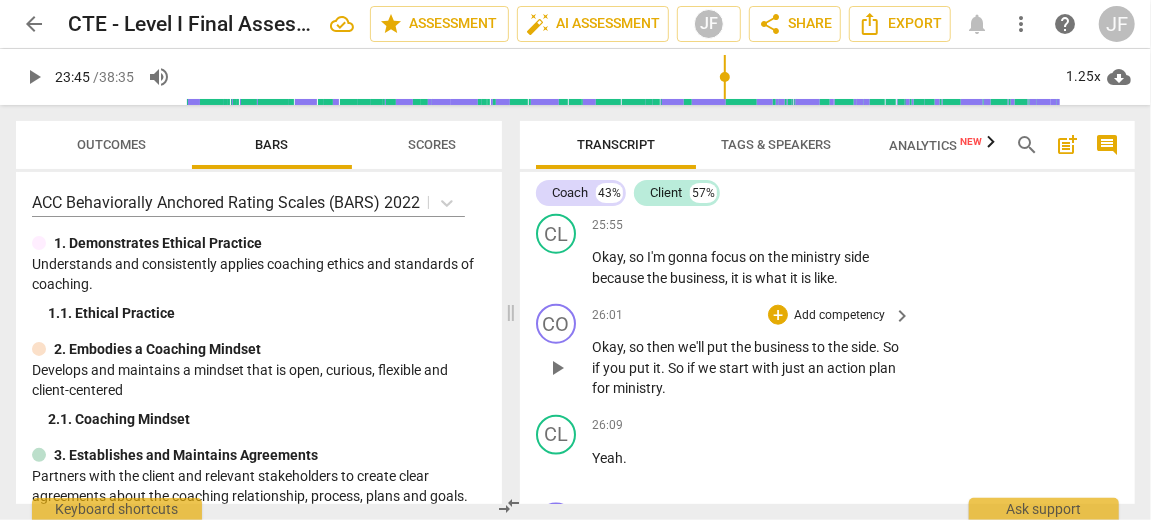 click on "." at bounding box center (664, 368) 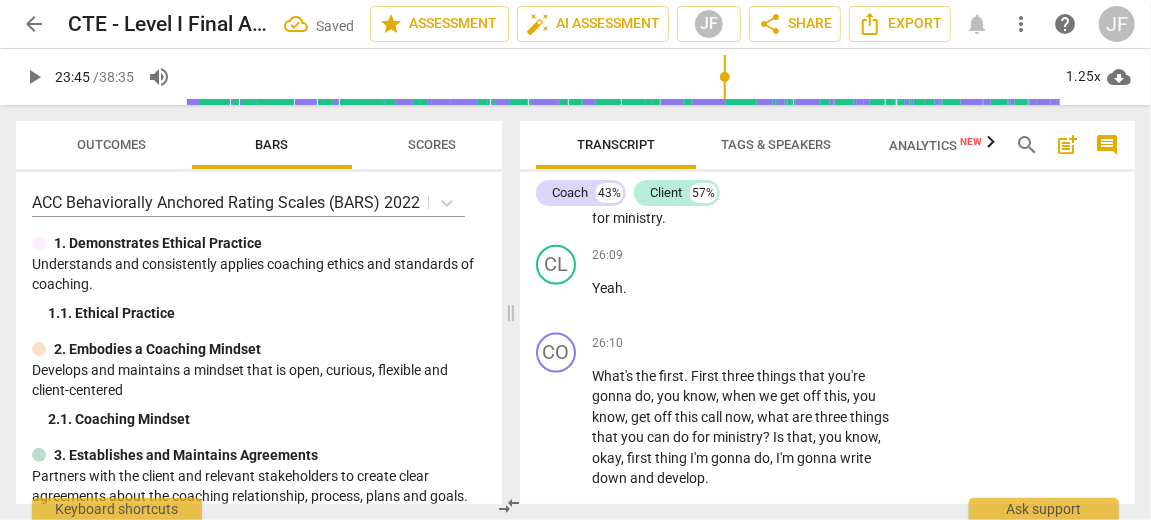 scroll, scrollTop: 15101, scrollLeft: 0, axis: vertical 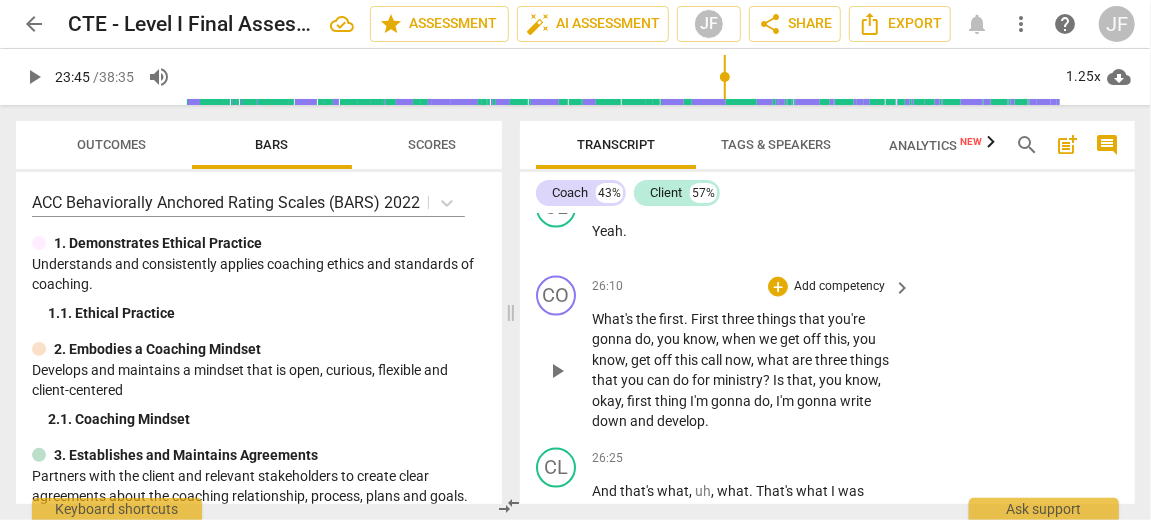 click on "." at bounding box center [687, 319] 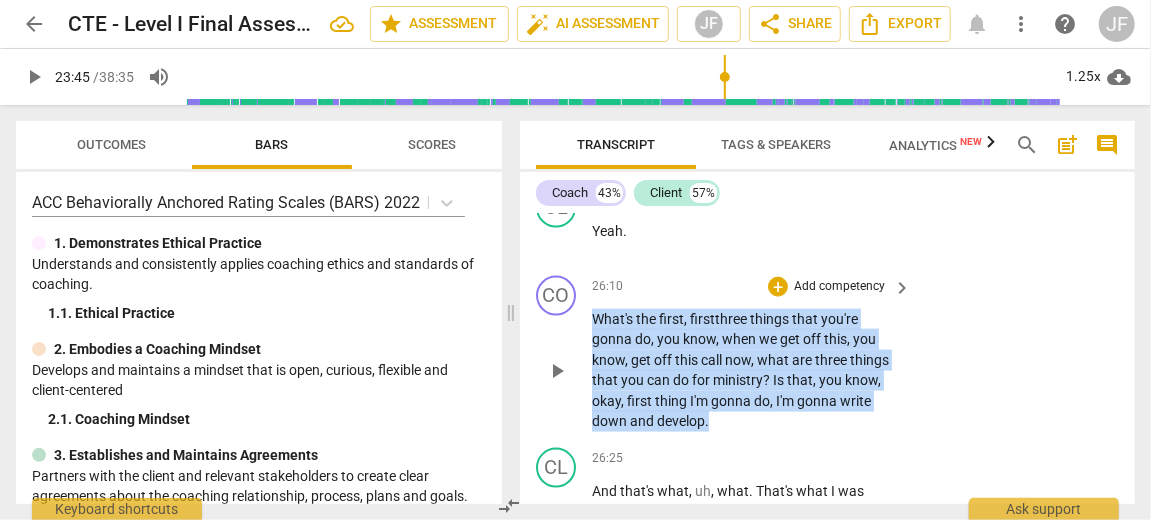 drag, startPoint x: 728, startPoint y: 425, endPoint x: 594, endPoint y: 321, distance: 169.62311 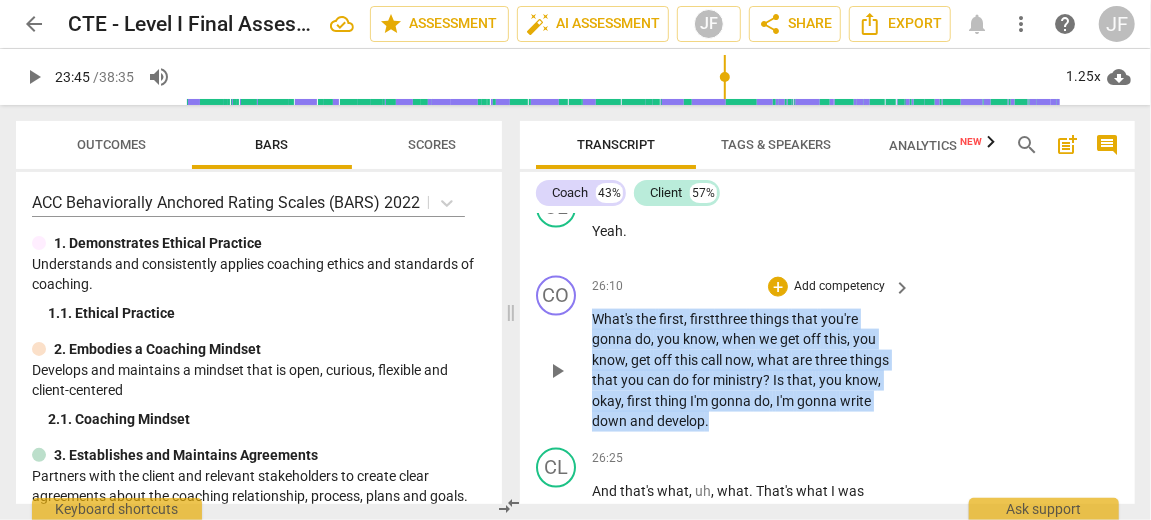 click on "What's   the   first,   first  three   things   that   you're   gonna   do ,   you   know ,   when   we   get   off   this ,   you   know ,   get   off   this   call   now ,   what   are   three   things   that   you   can   do   for   ministry ?   Is   that ,   you   know ,   okay ,   first   thing   I'm   gonna   do ,   I'm   gonna   write   down   and   develop ." at bounding box center [746, 370] 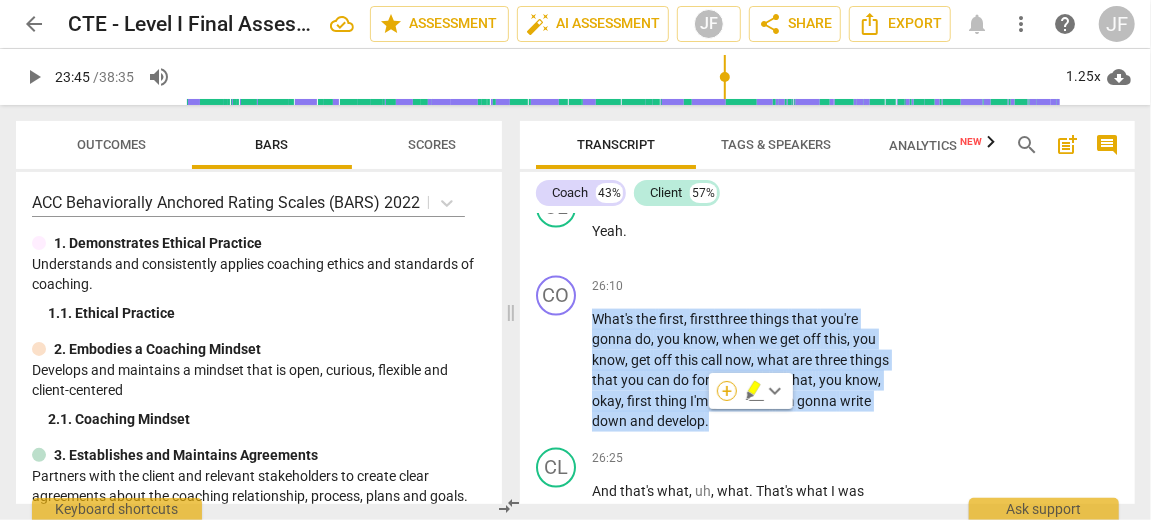 click on "+" at bounding box center (727, 391) 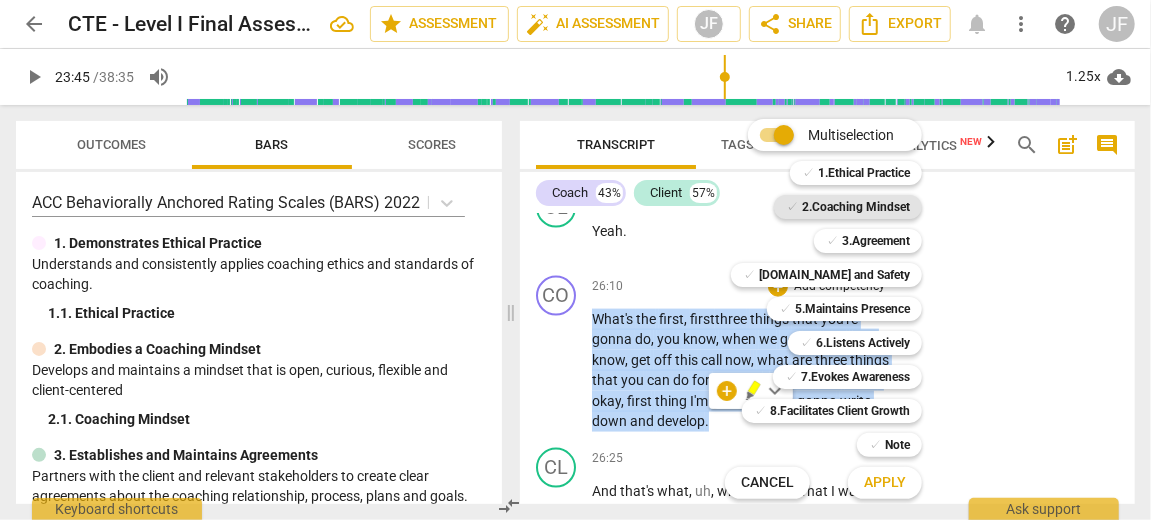 click on "2.Coaching Mindset" at bounding box center [856, 207] 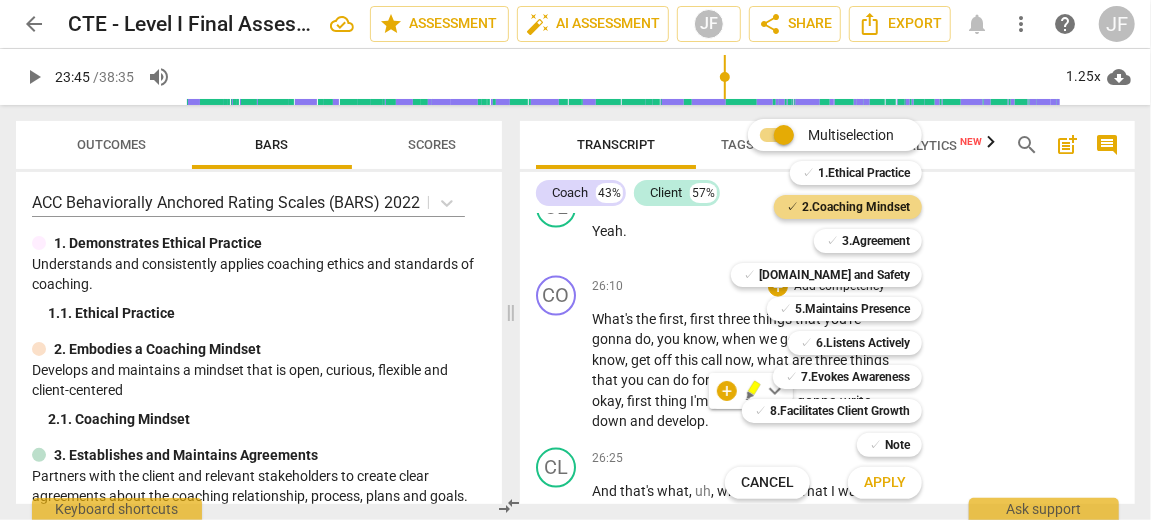 click on "Apply" at bounding box center (885, 483) 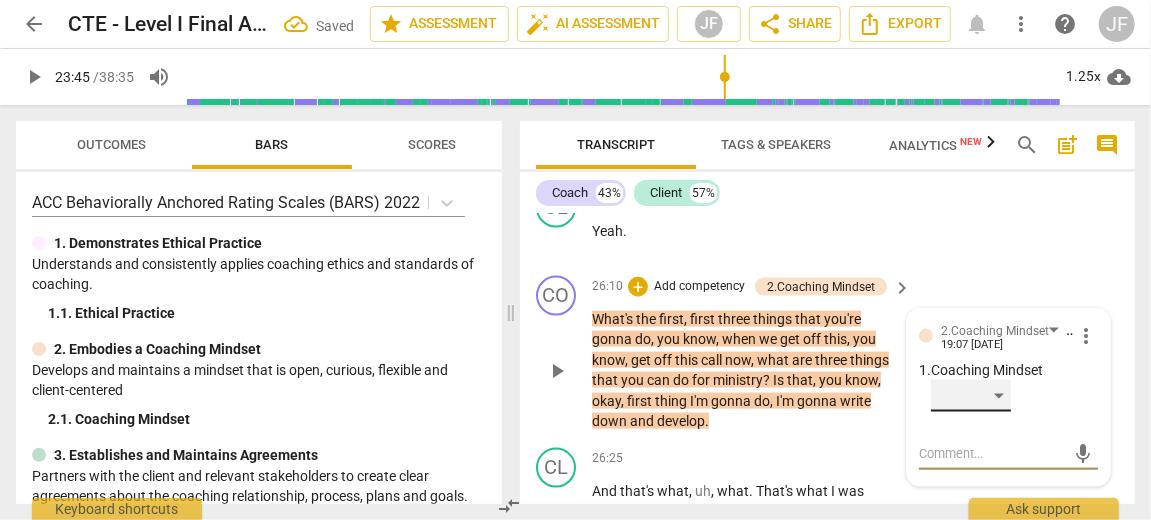 click on "​" at bounding box center [971, 396] 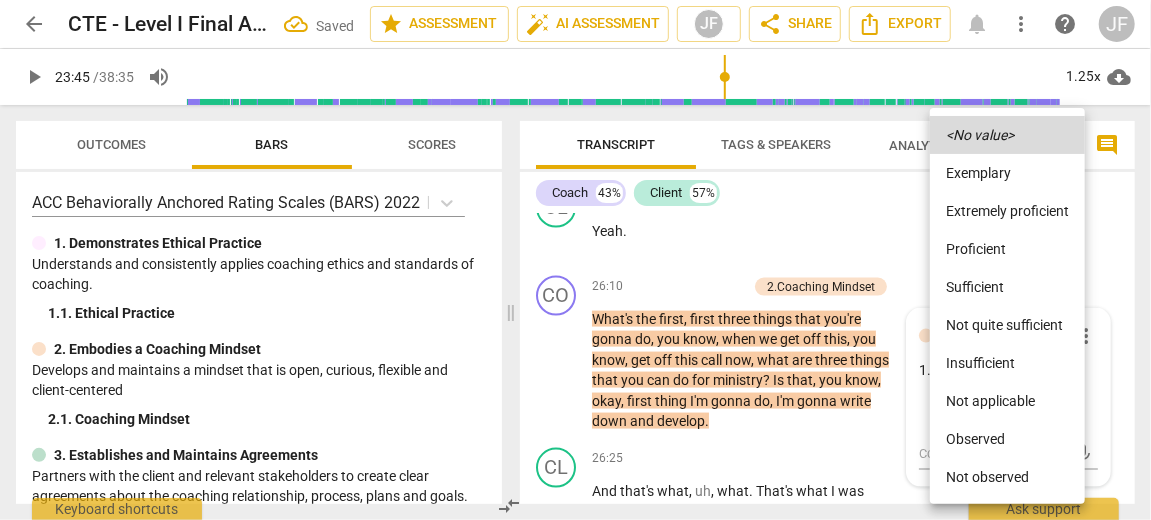click on "Insufficient" at bounding box center [1007, 363] 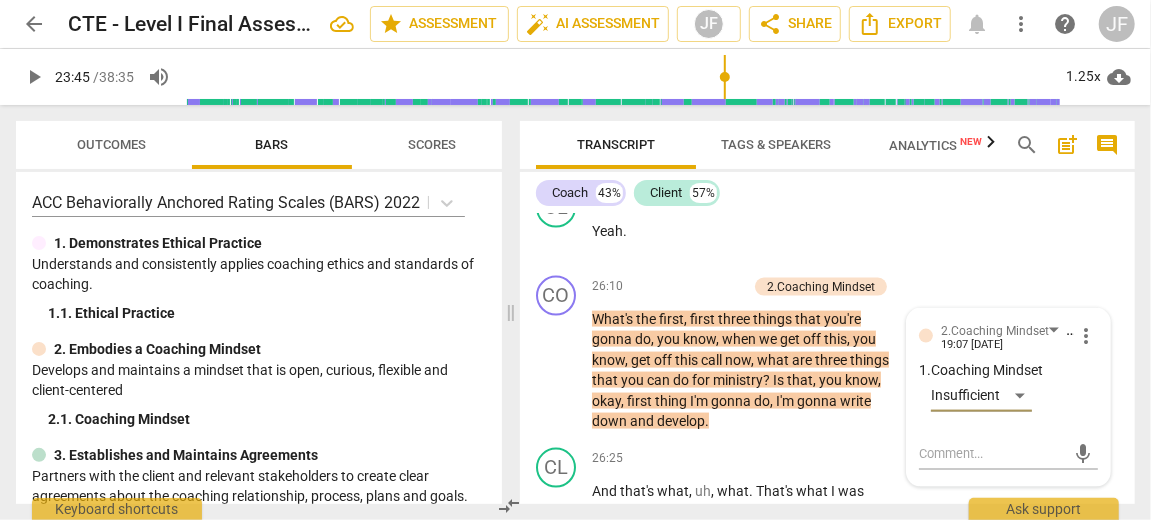 click on "Transcript" at bounding box center [616, 145] 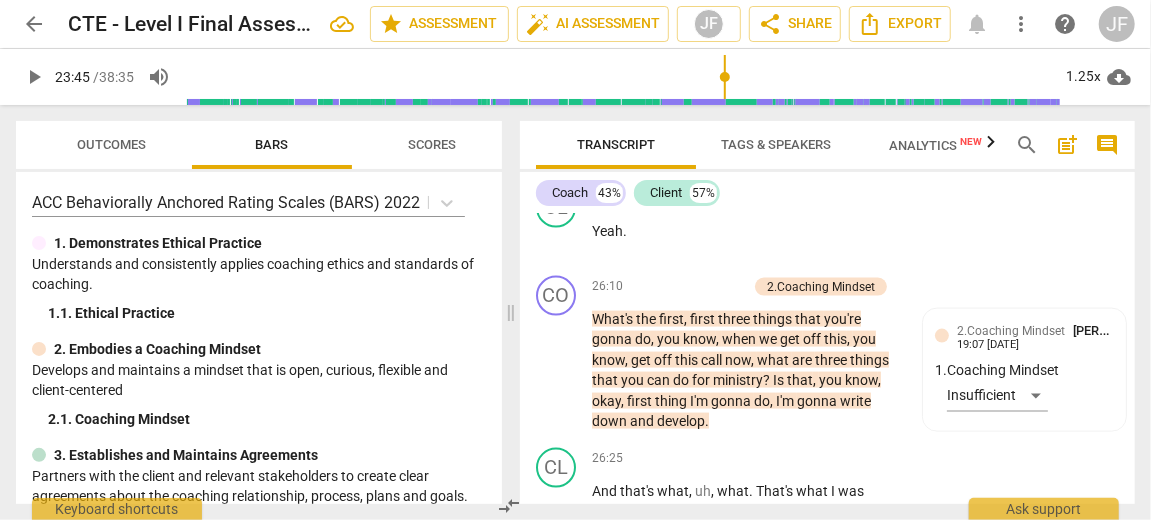 scroll, scrollTop: 15328, scrollLeft: 0, axis: vertical 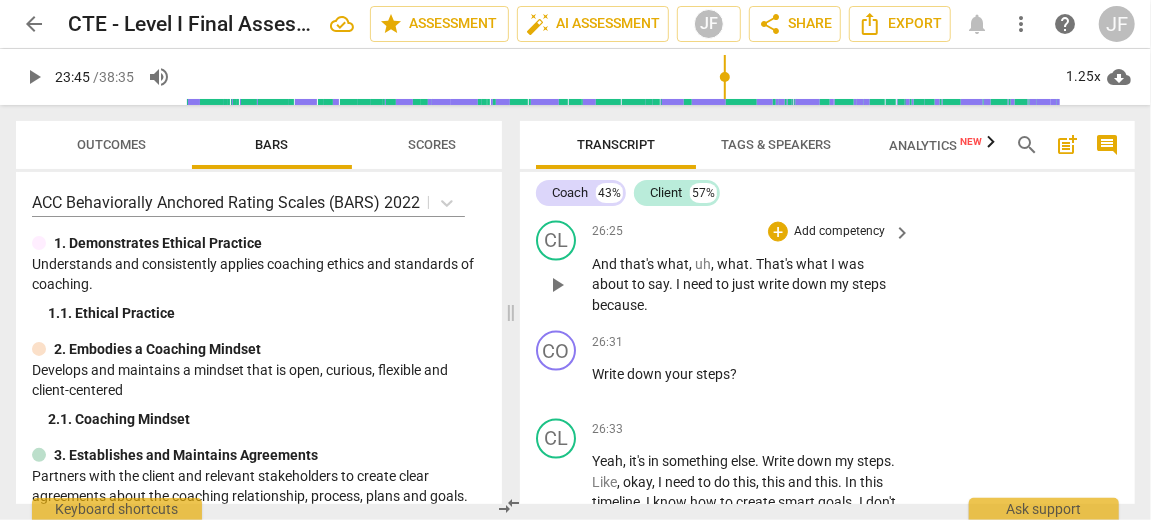 click on "." at bounding box center (752, 264) 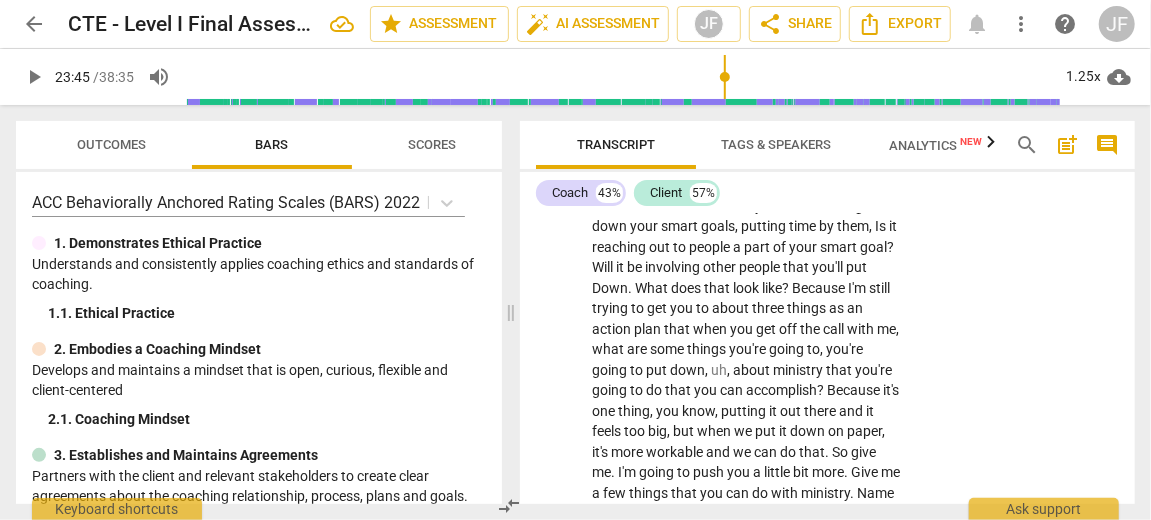 scroll, scrollTop: 16407, scrollLeft: 0, axis: vertical 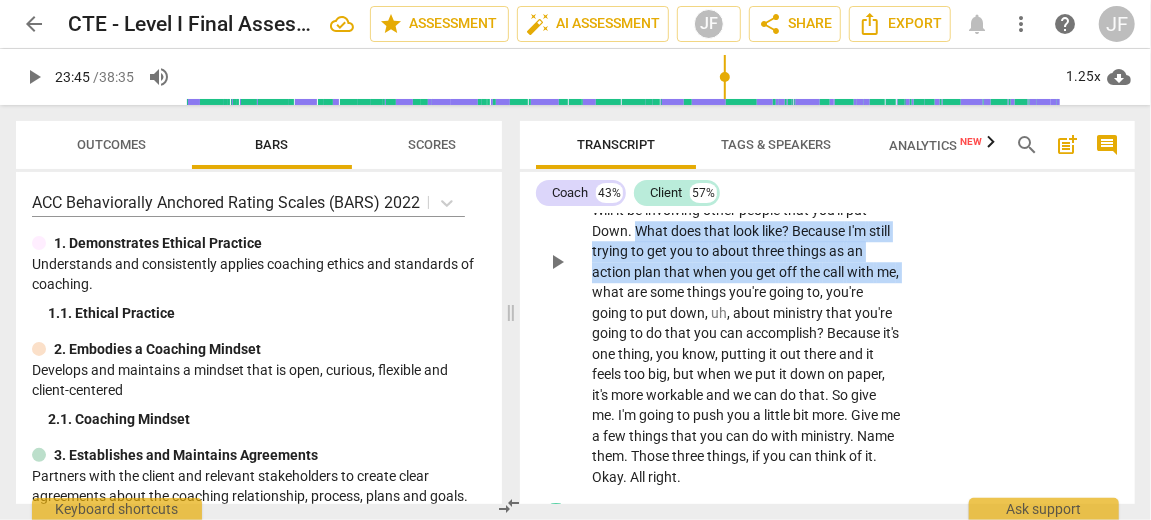 drag, startPoint x: 618, startPoint y: 310, endPoint x: 659, endPoint y: 249, distance: 73.4983 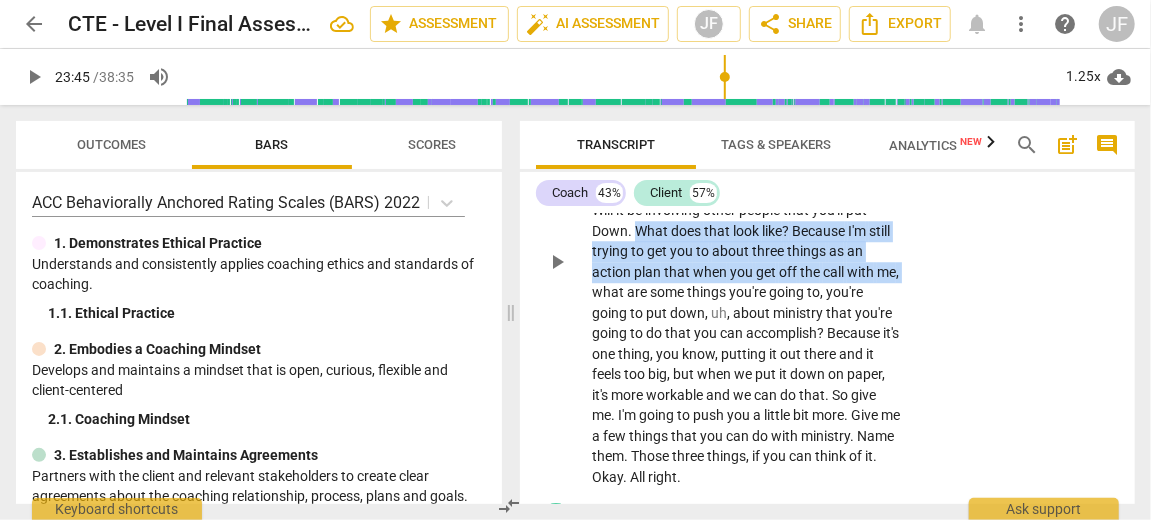 click on "Okay .   And   if   you ,   if   you're   thinking   about ,   you   know ,   just   the   ministry   part ,   you   got   your   smart   goals ,   you   know ,   and   you're   thinking   about   time .   When   do   you   think   you   can   write   this   down ?   When   do   you   think   you   can   put   these   things   down ?   So   would   it   be ,   um ,   you   know ,   writing   down   your   smart   goals ,   putting   time   by   them ,   Is   it   reaching   out   to   people   a   part   of   your   smart   goal ?   Will   it   be   involving   other   people   that   you'll   put   Down .   What   does   that   look   like ?   Because   I'm   still   trying   to   get   you   to   about   three   things   as   an   action   plan   that   when   you   get   off   the   call   with   me ,   what   are   some   things   you're   going   to ,   you're   going   to   put   down ,   uh ,   about   ministry   that   you're   going   to   do   that   you   can   accomplish ?   Because   it's   one" at bounding box center [746, 261] 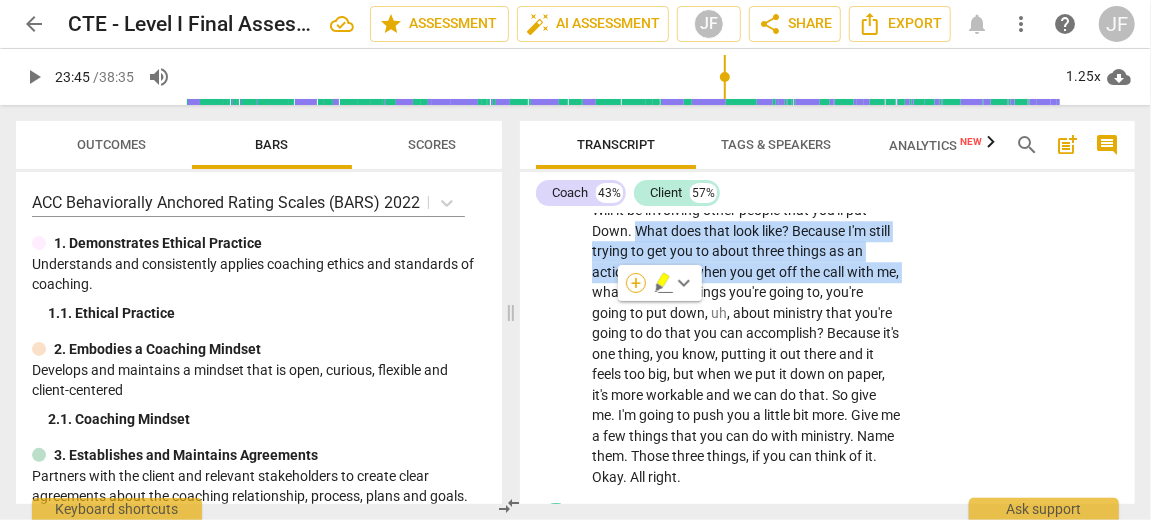 click on "+" at bounding box center (636, 283) 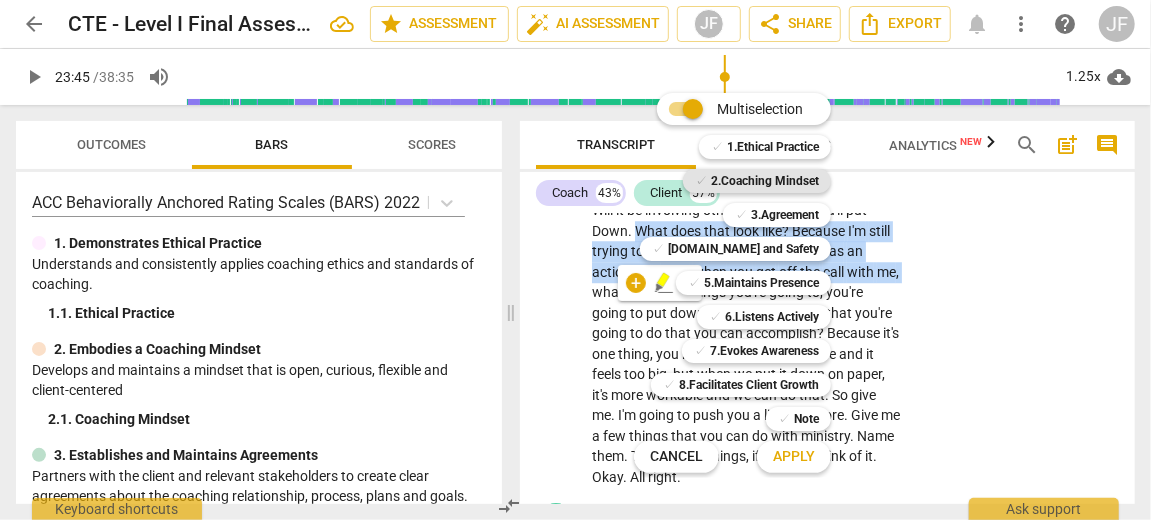 click on "2.Coaching Mindset" at bounding box center [765, 181] 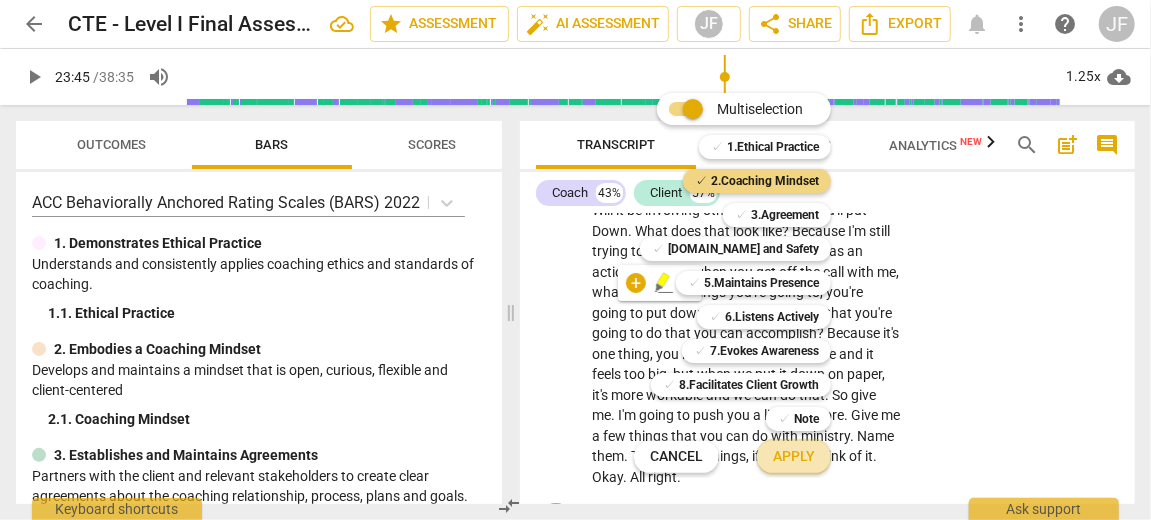 click on "Apply" at bounding box center (794, 457) 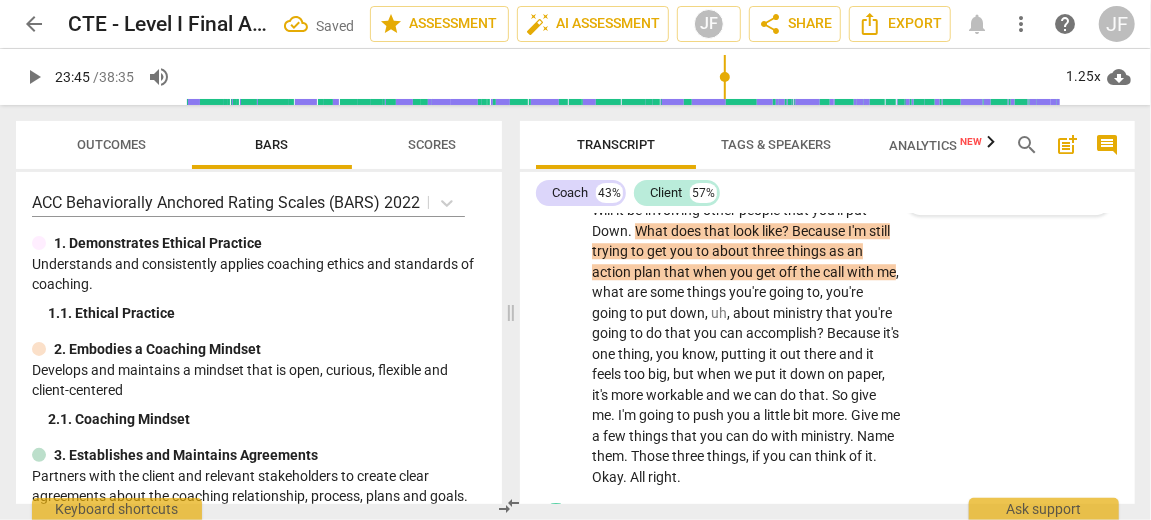 scroll, scrollTop: 16246, scrollLeft: 0, axis: vertical 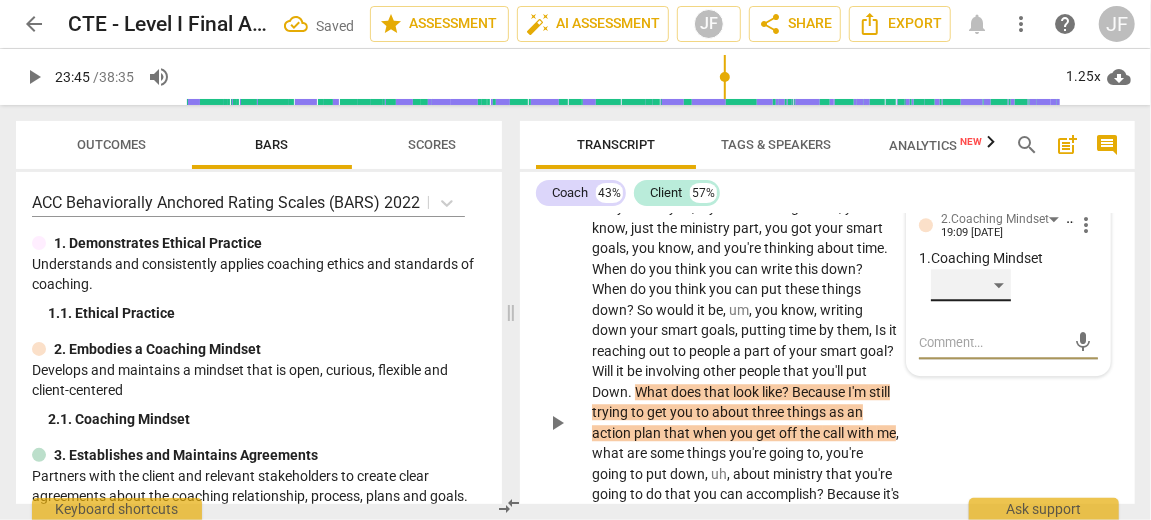 click on "​" at bounding box center (971, 285) 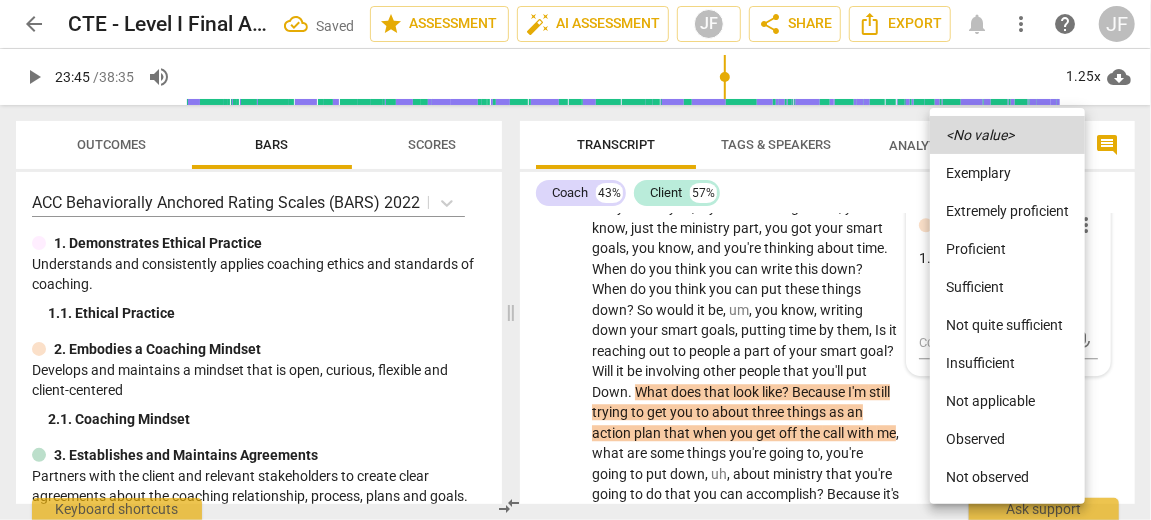 click on "Insufficient" at bounding box center (1007, 363) 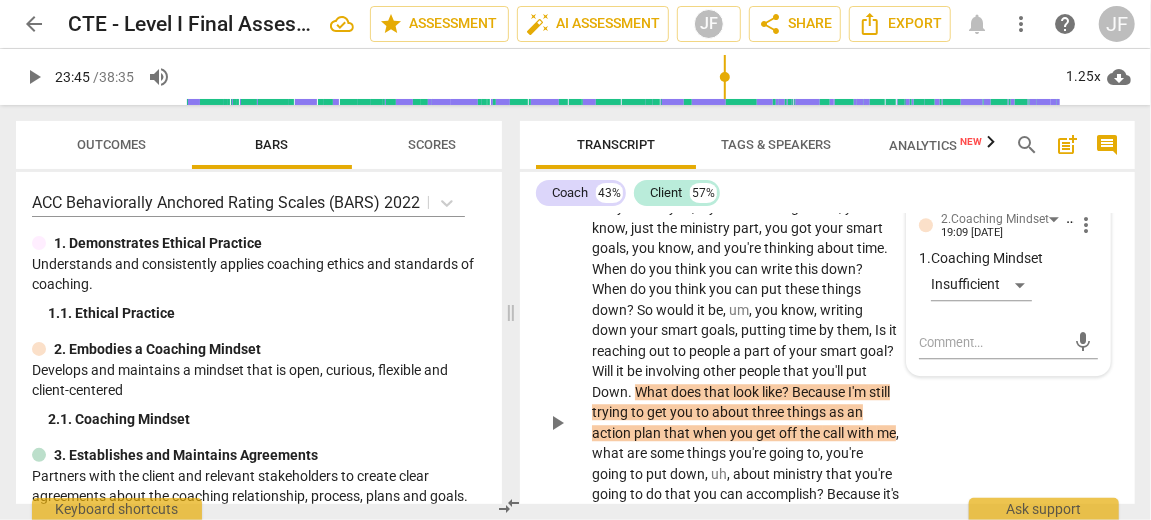 click on "play_arrow pause" at bounding box center (566, 423) 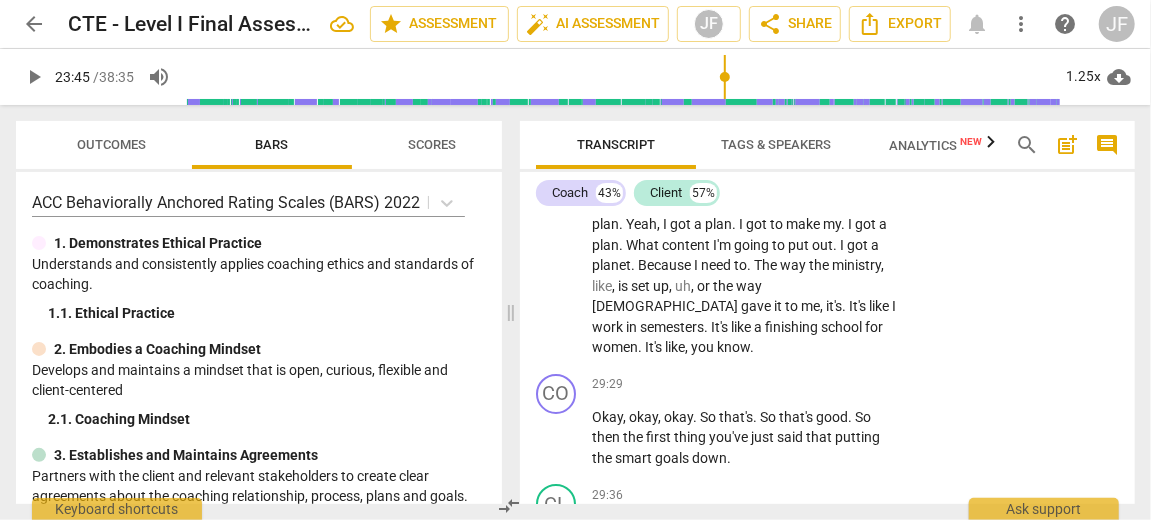 scroll, scrollTop: 17485, scrollLeft: 0, axis: vertical 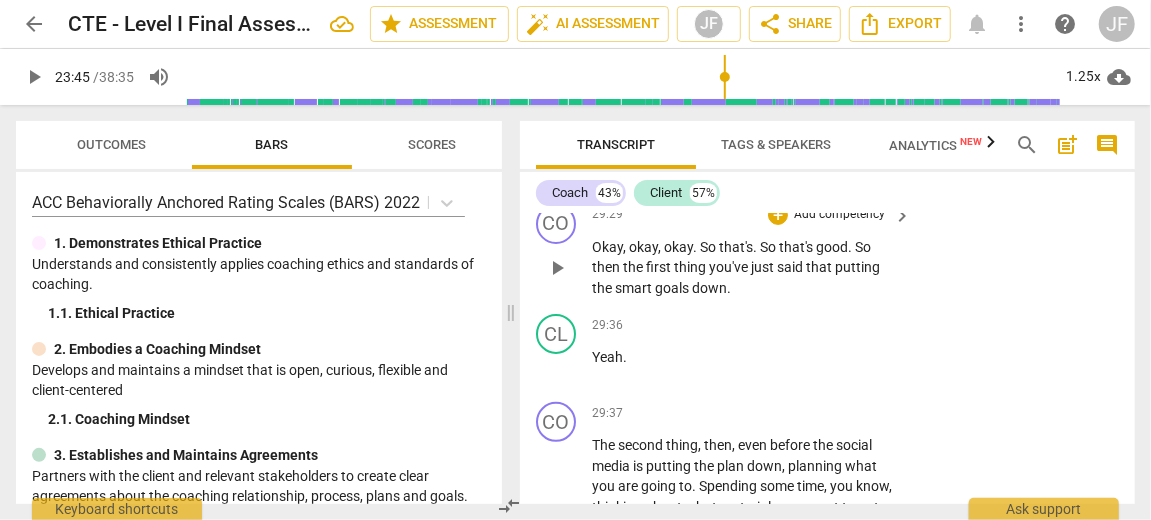 click on "." at bounding box center (756, 247) 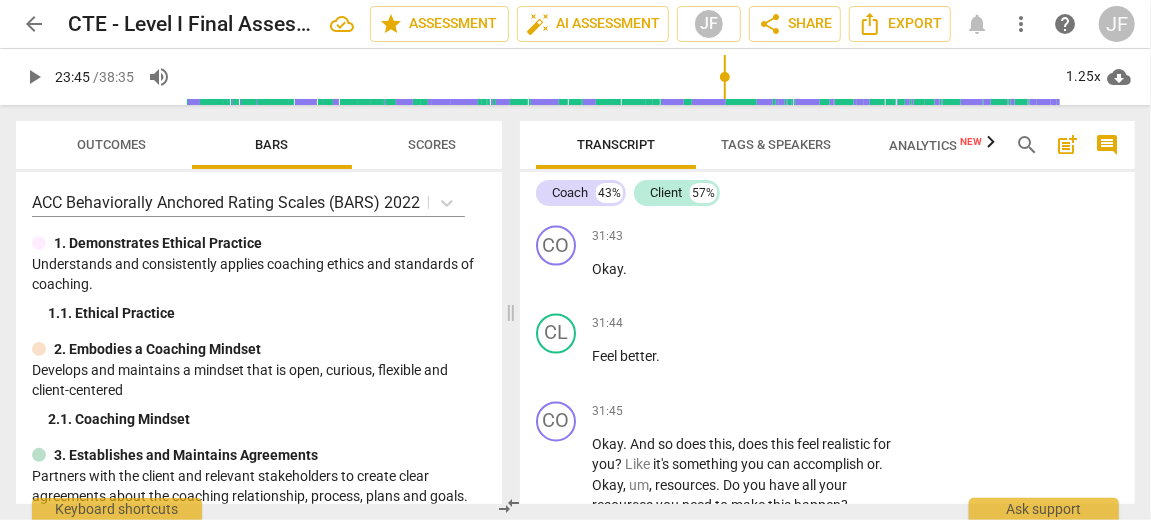 scroll, scrollTop: 18791, scrollLeft: 0, axis: vertical 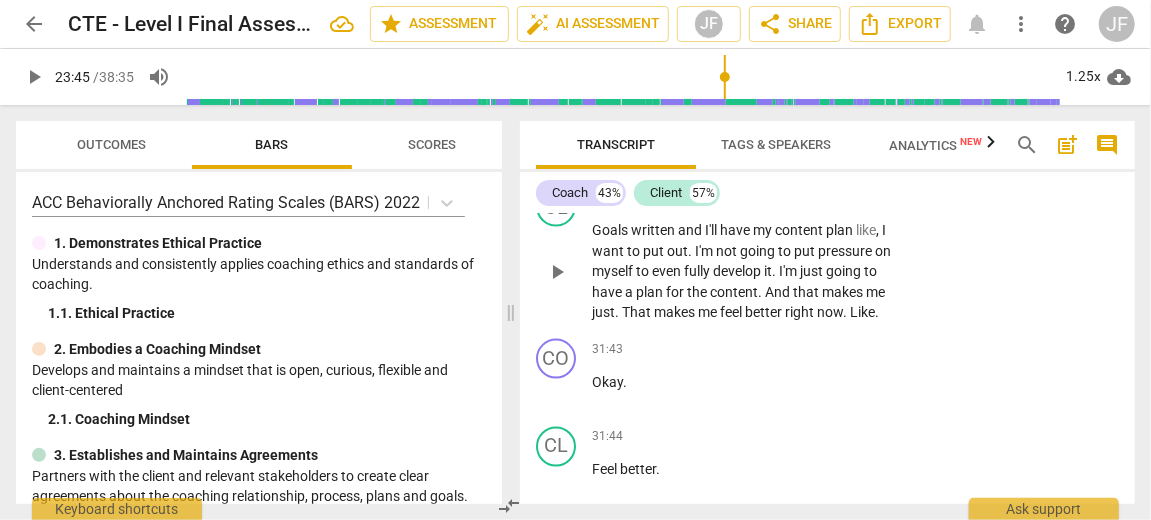 click on "." at bounding box center (618, 312) 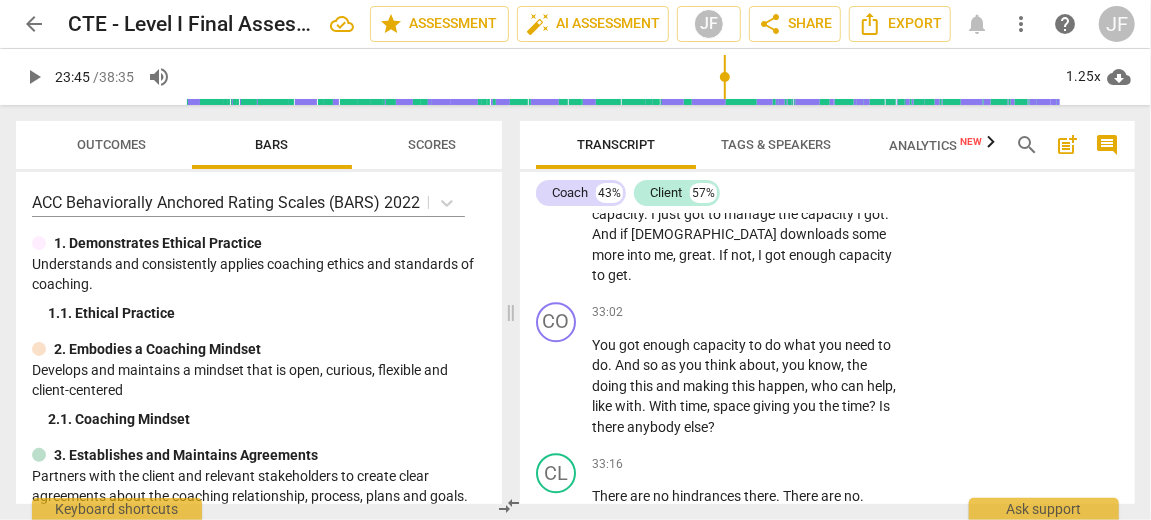 scroll, scrollTop: 19927, scrollLeft: 0, axis: vertical 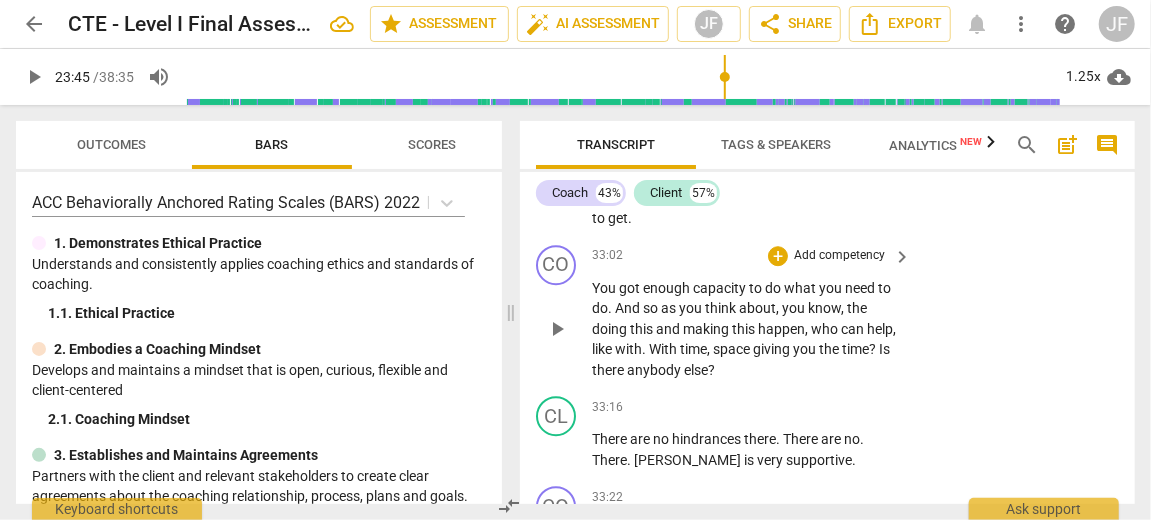 click on "." at bounding box center (645, 349) 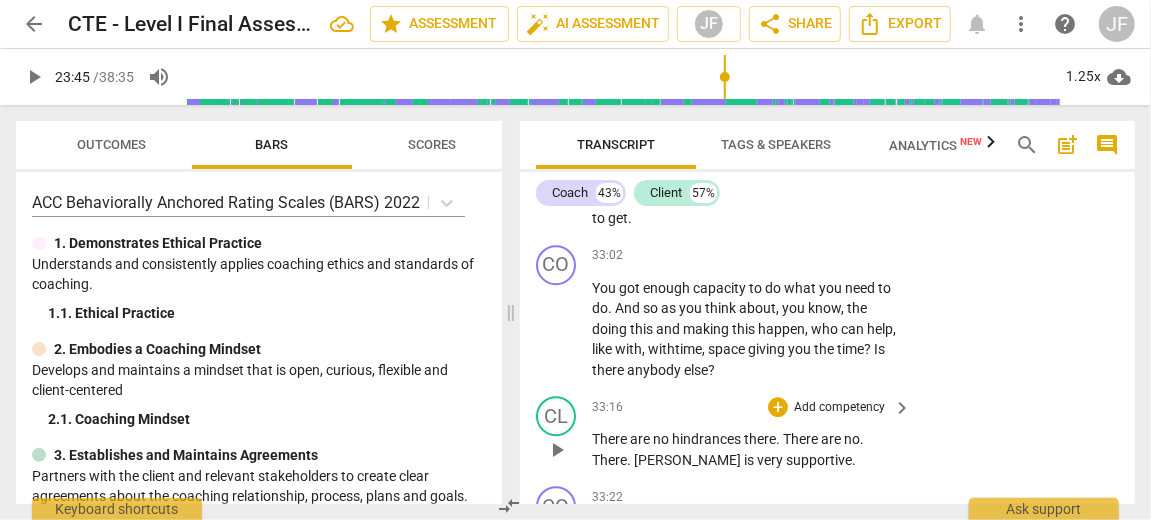 click on "There   are   no   hindrances   there .   There   are   no .   There .   [PERSON_NAME]   is   very   supportive ." at bounding box center [746, 449] 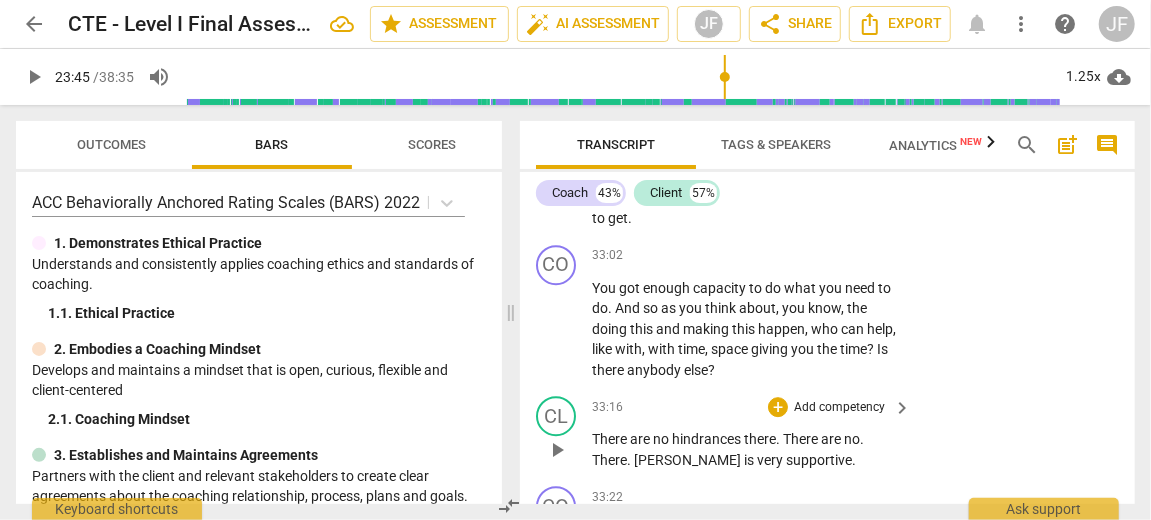 type 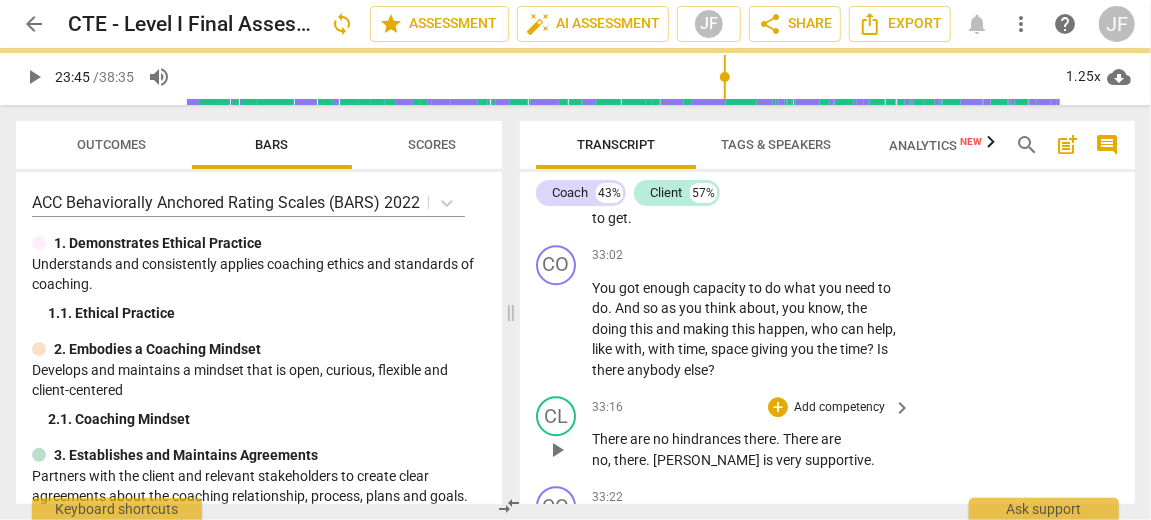 click on "." at bounding box center [649, 460] 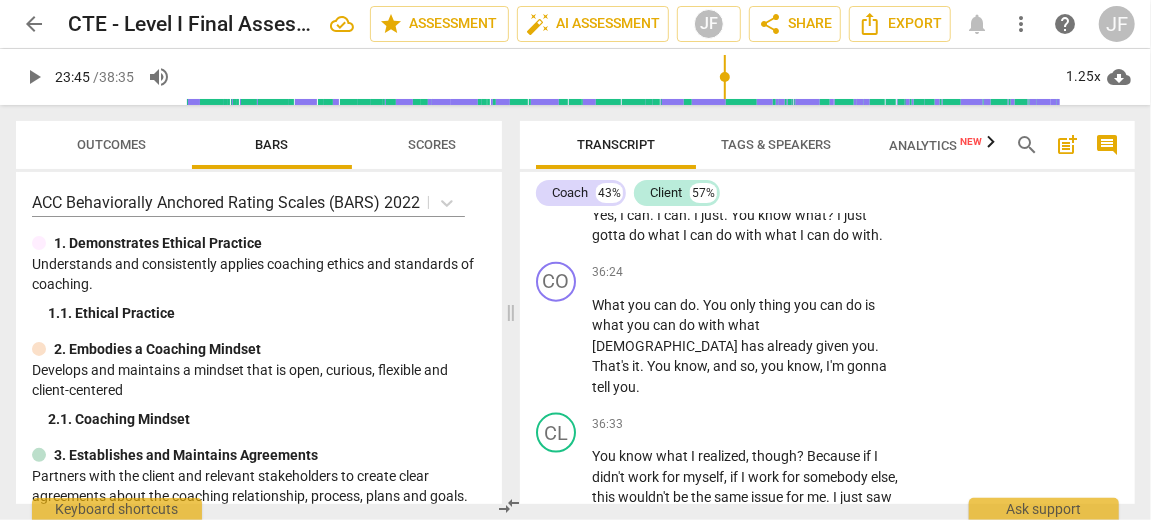 scroll, scrollTop: 21970, scrollLeft: 0, axis: vertical 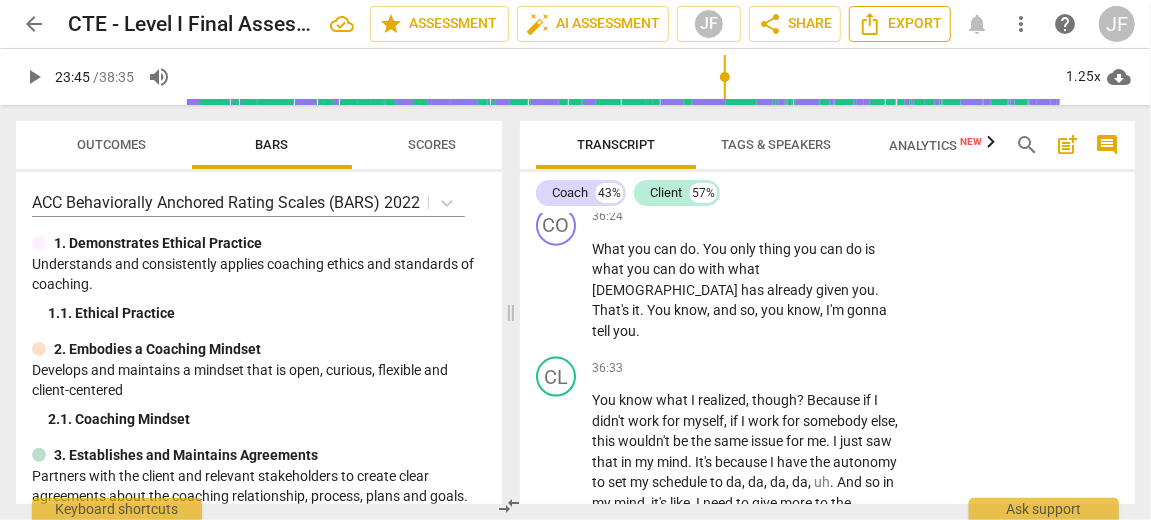 click on "Export" at bounding box center (900, 24) 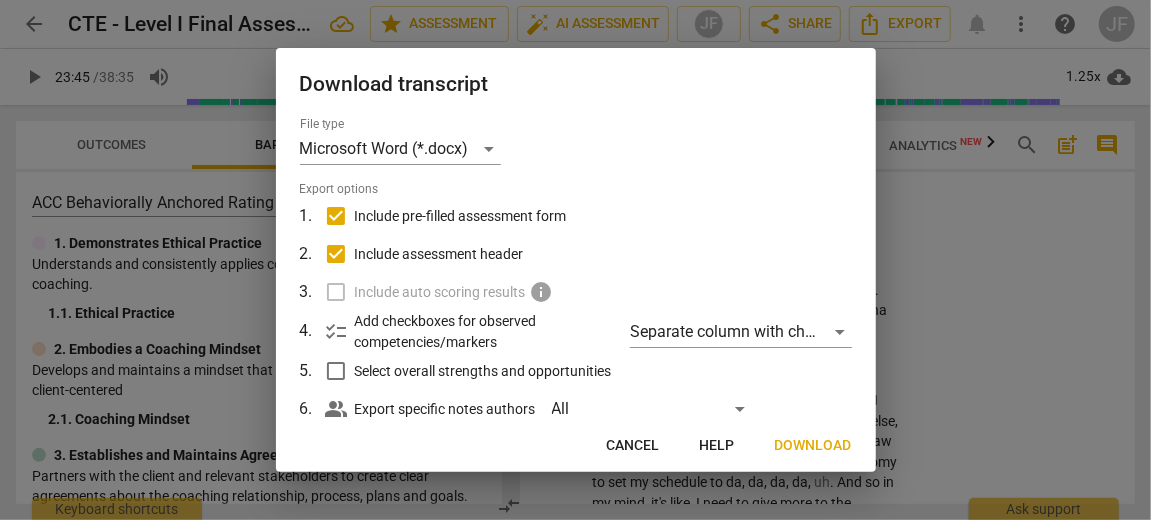 click on "Download" at bounding box center [813, 446] 